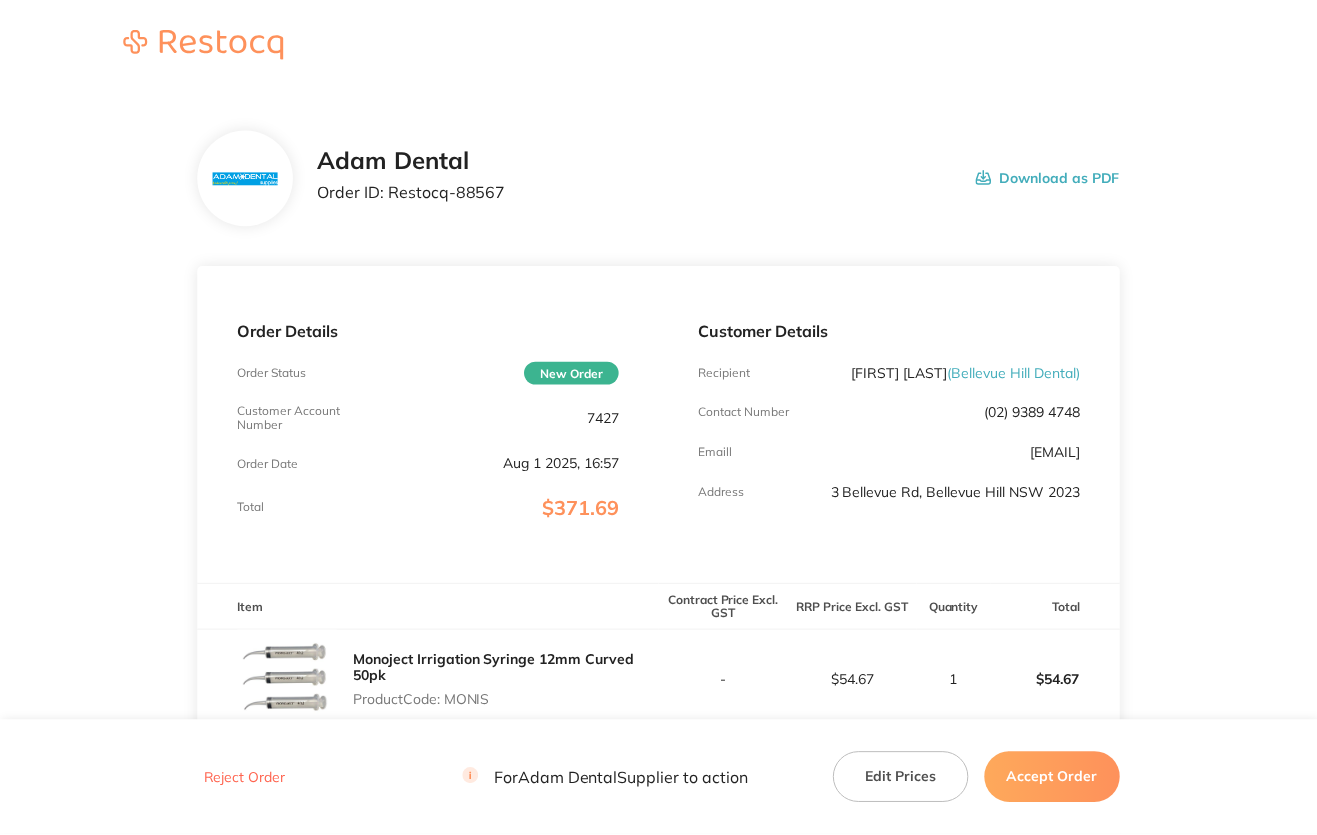 scroll, scrollTop: 0, scrollLeft: 0, axis: both 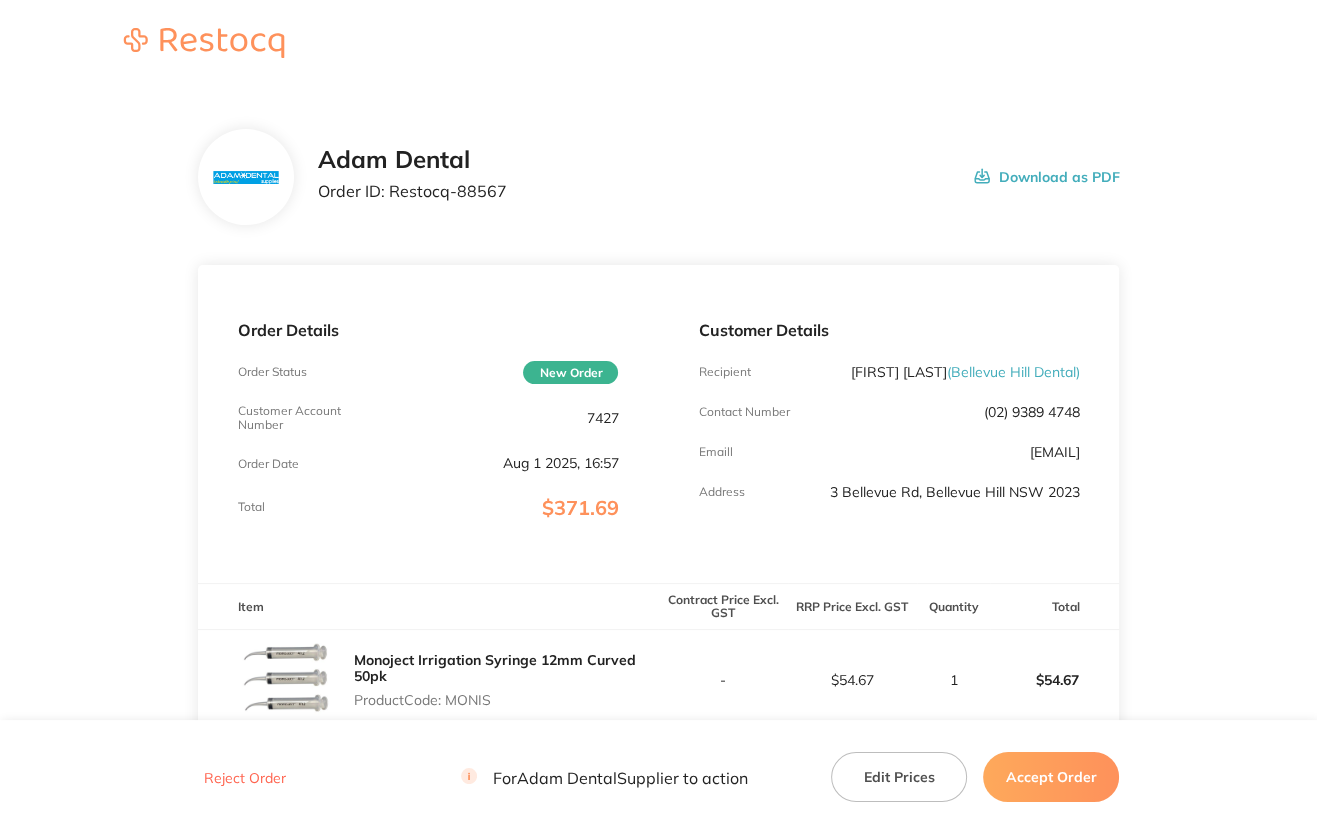click on "7427" at bounding box center [602, 418] 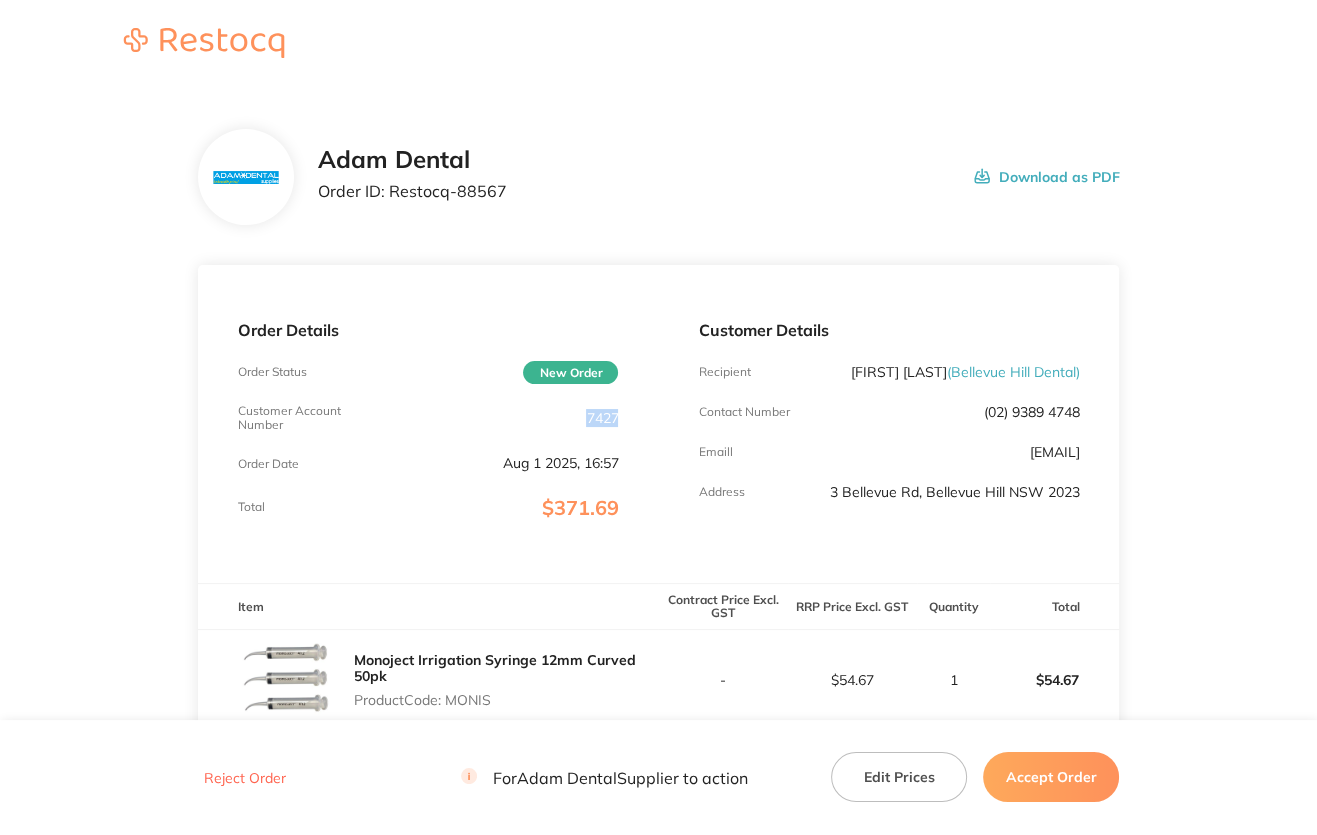 click on "7427" at bounding box center [602, 418] 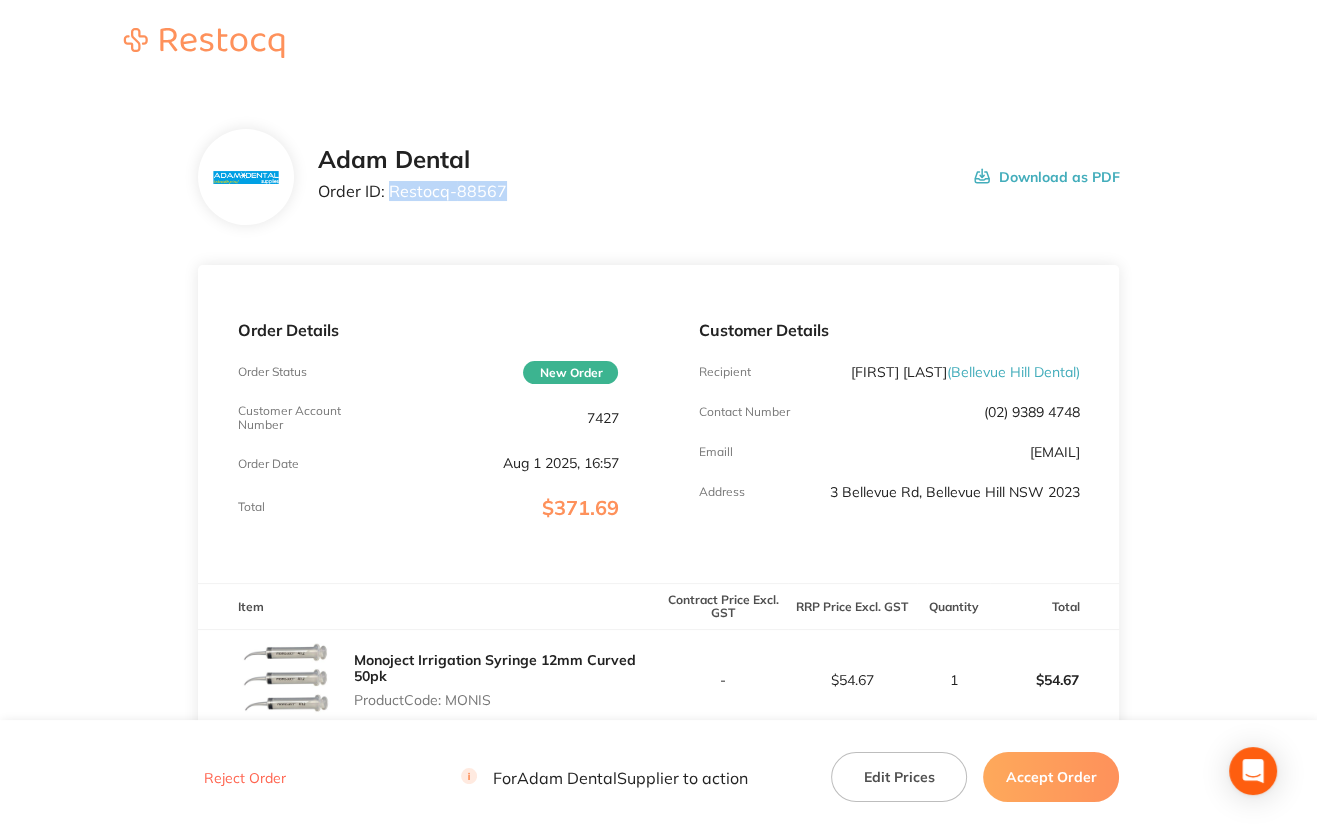 drag, startPoint x: 388, startPoint y: 195, endPoint x: 604, endPoint y: 201, distance: 216.08331 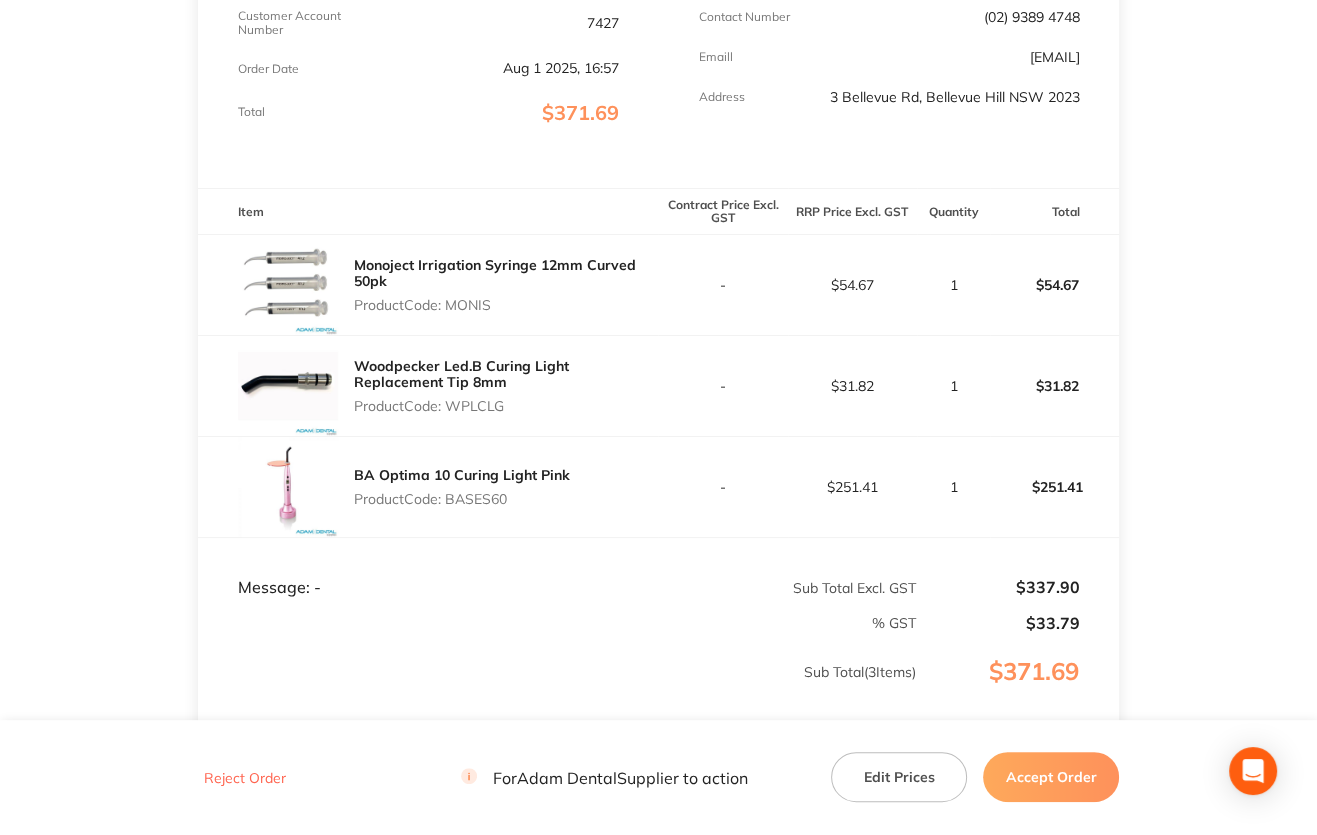 scroll, scrollTop: 400, scrollLeft: 0, axis: vertical 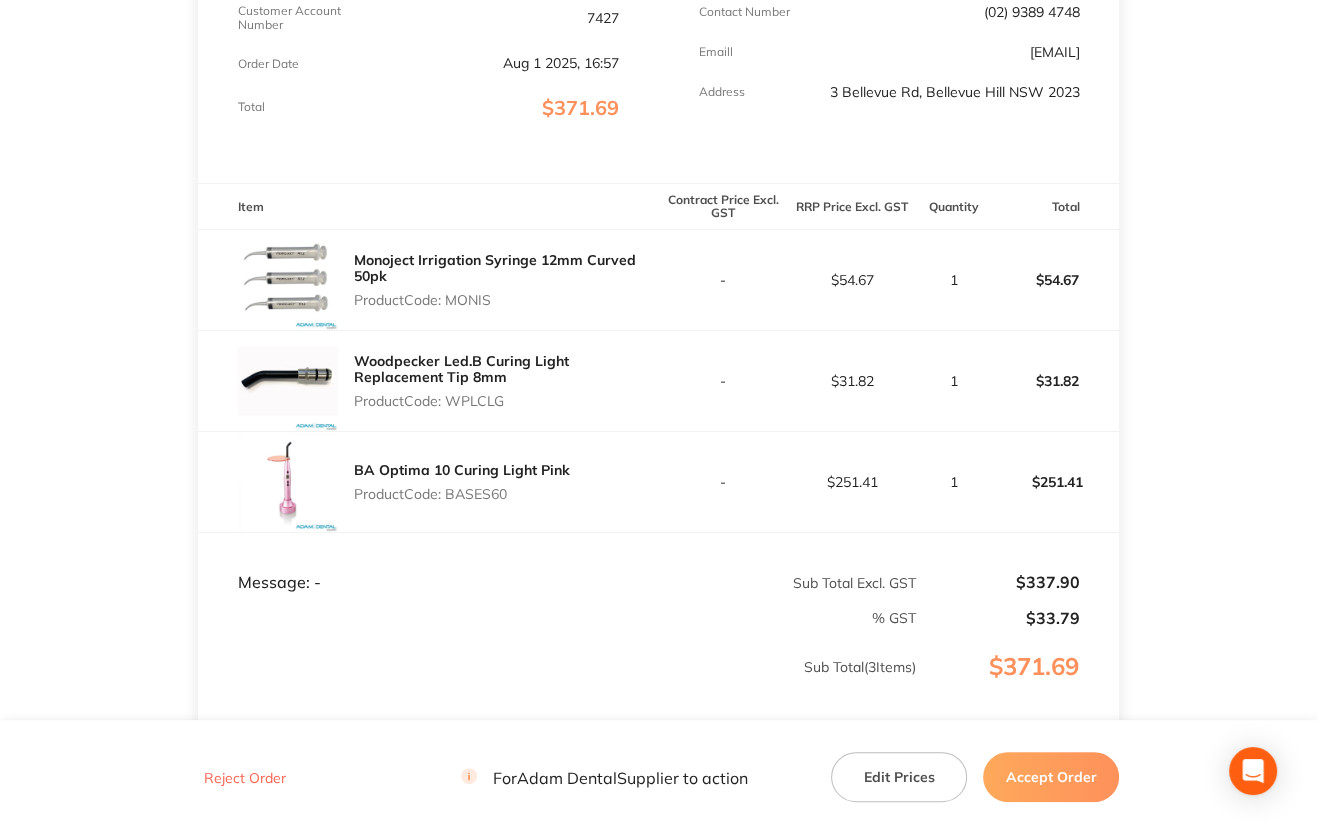 click on "Product   Code:  MONIS" at bounding box center (506, 300) 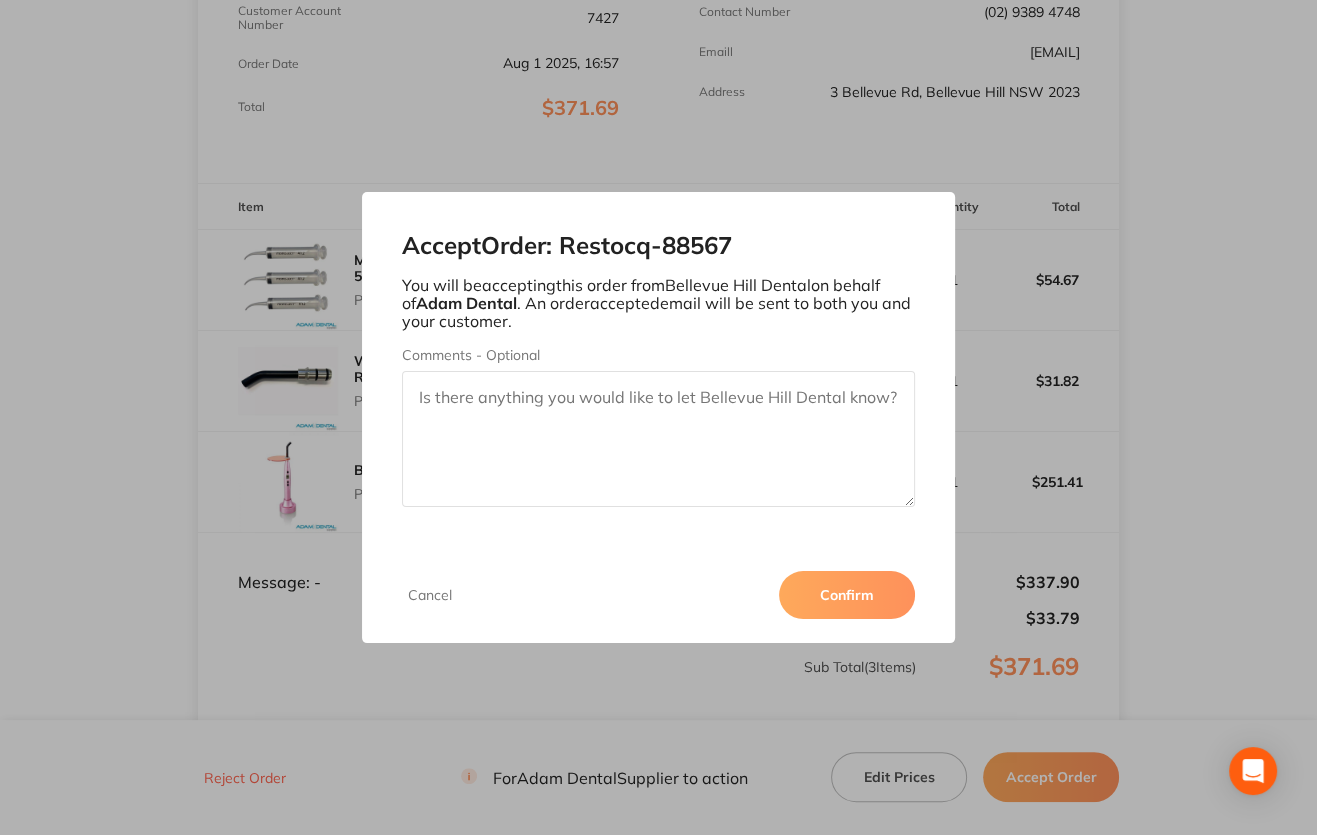 click on "Confirm" at bounding box center [847, 595] 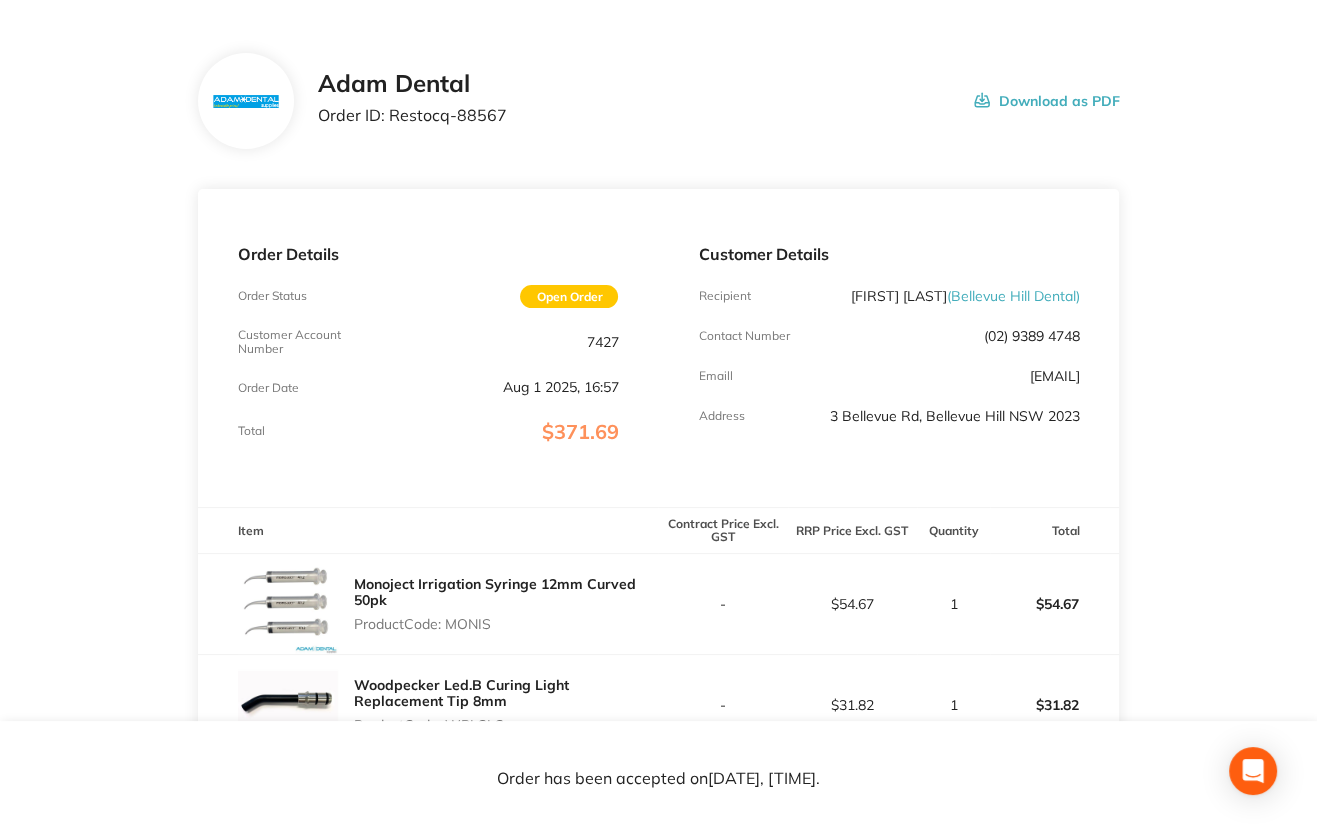 scroll, scrollTop: 0, scrollLeft: 0, axis: both 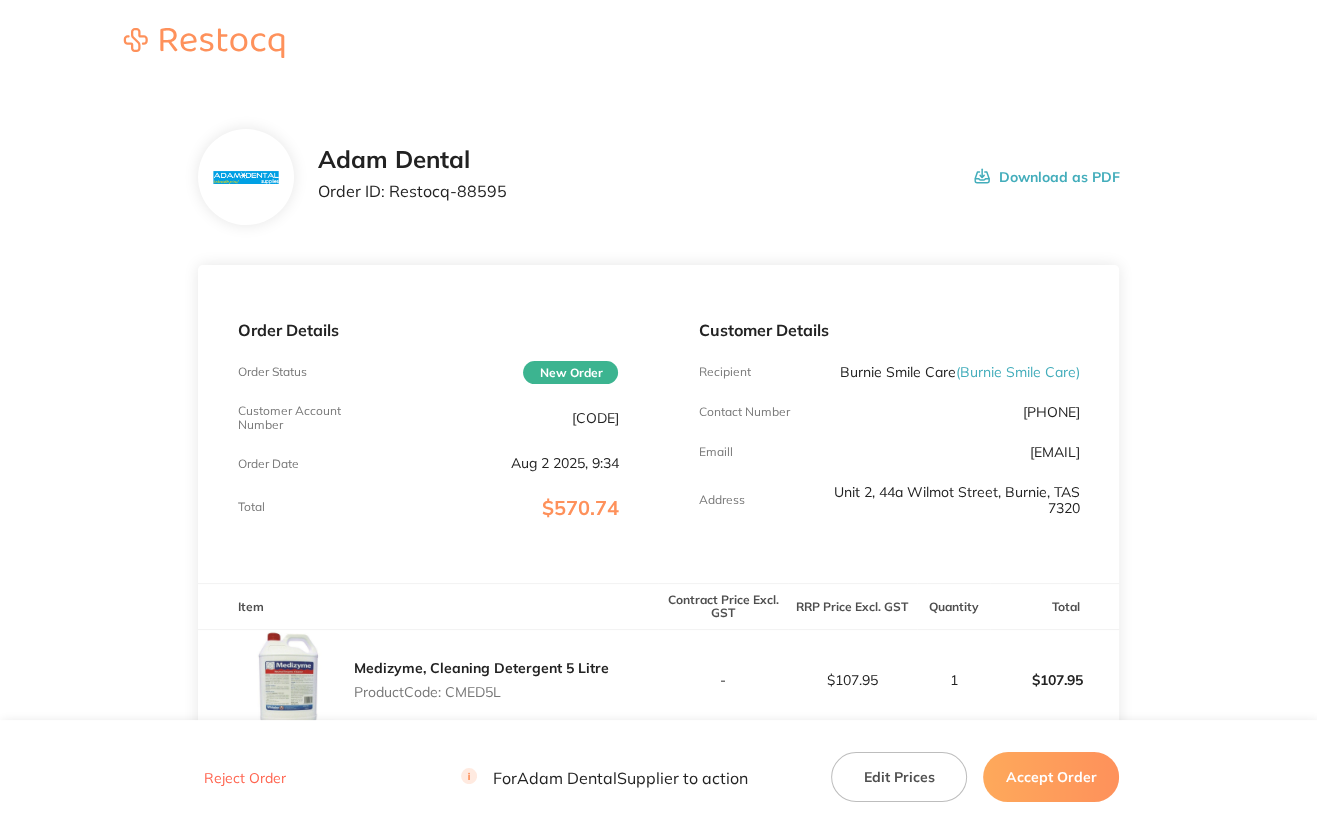 click on "[CODE]" at bounding box center (594, 418) 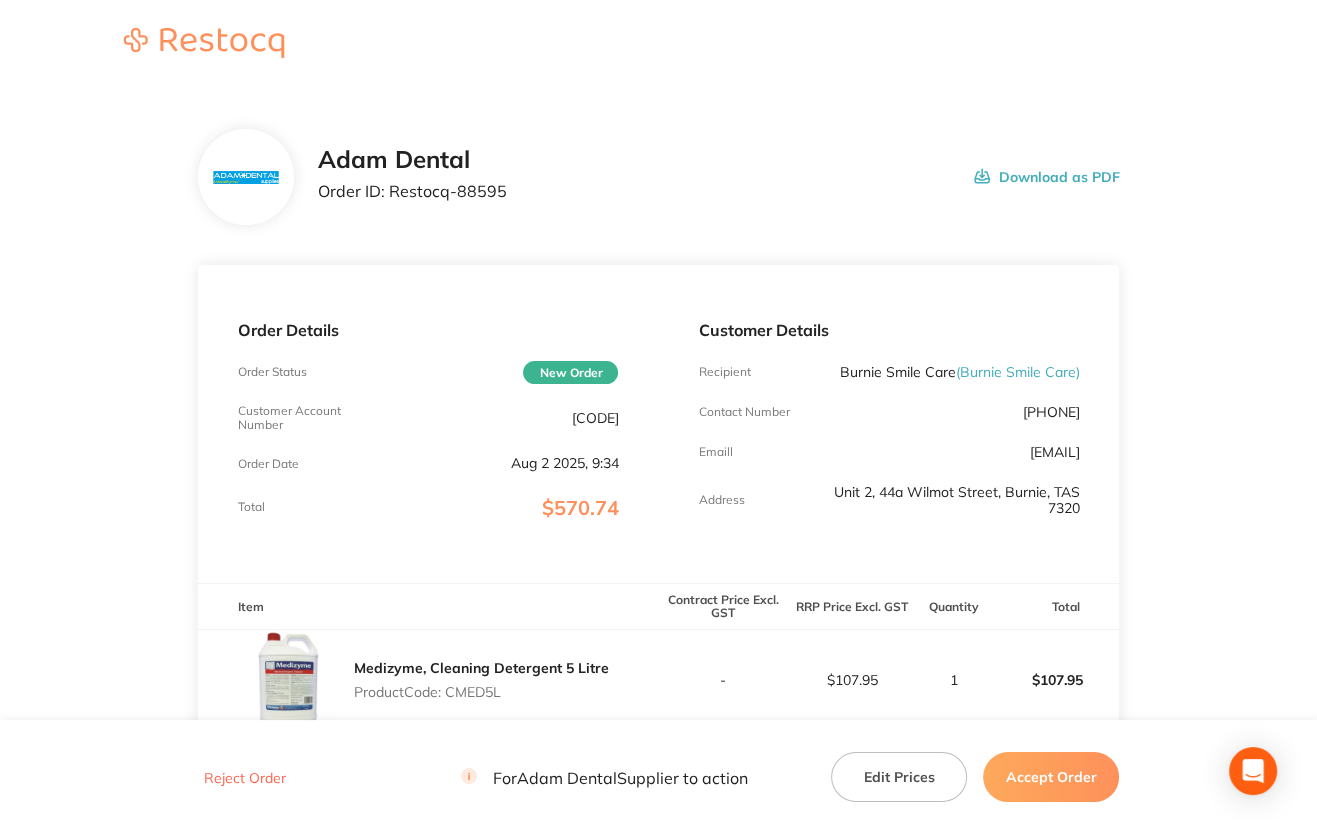 copy on "AD14698" 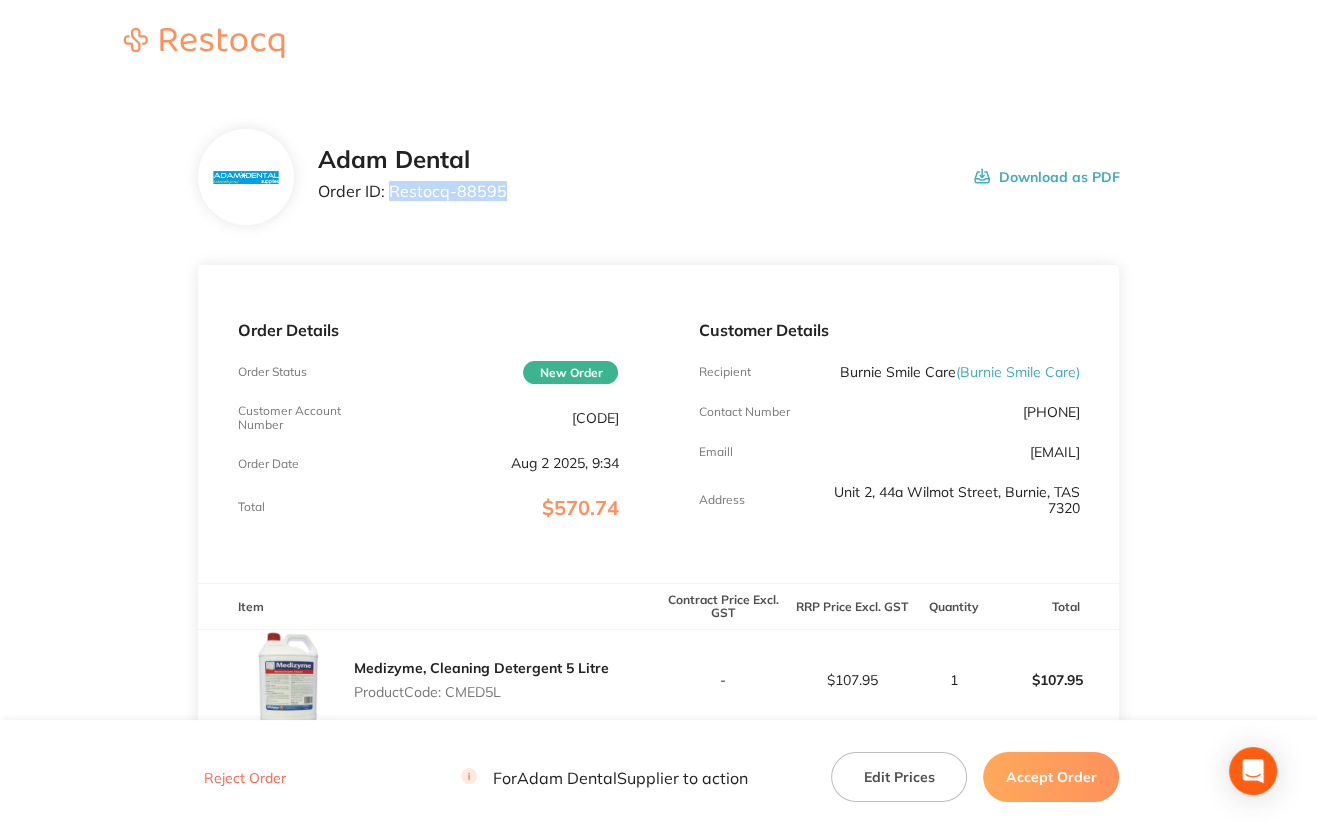 drag, startPoint x: 388, startPoint y: 191, endPoint x: 632, endPoint y: 204, distance: 244.34607 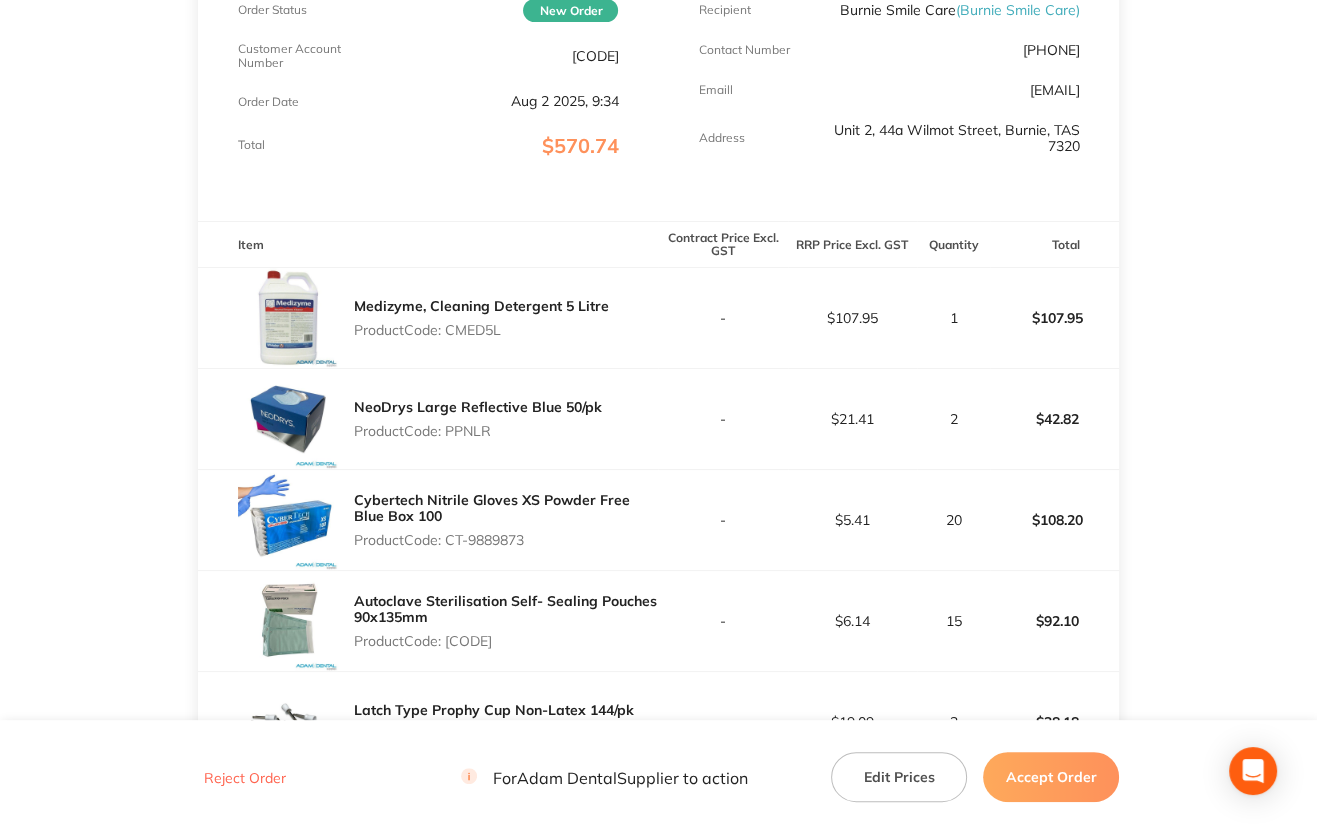 scroll, scrollTop: 400, scrollLeft: 0, axis: vertical 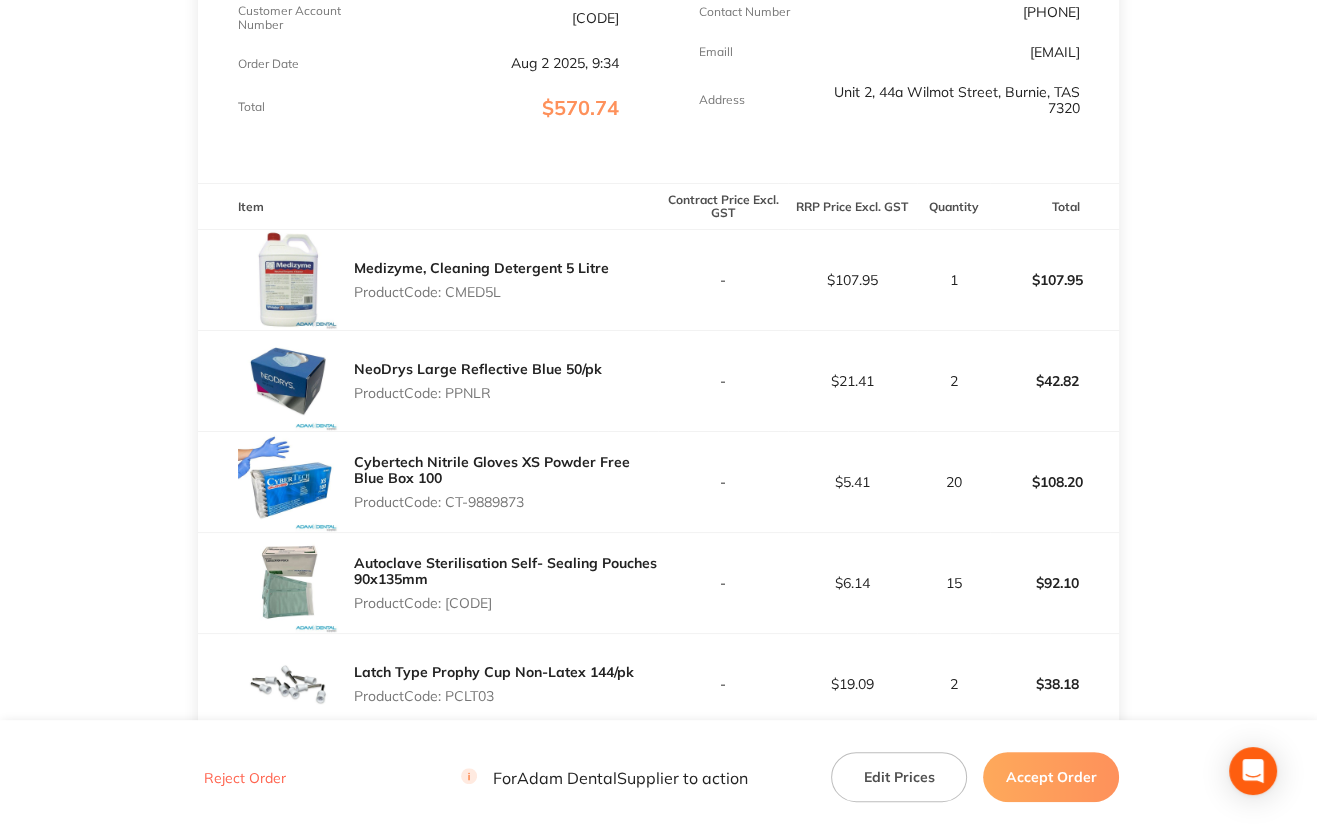 click on "Product   Code:  CMED5L" at bounding box center (481, 292) 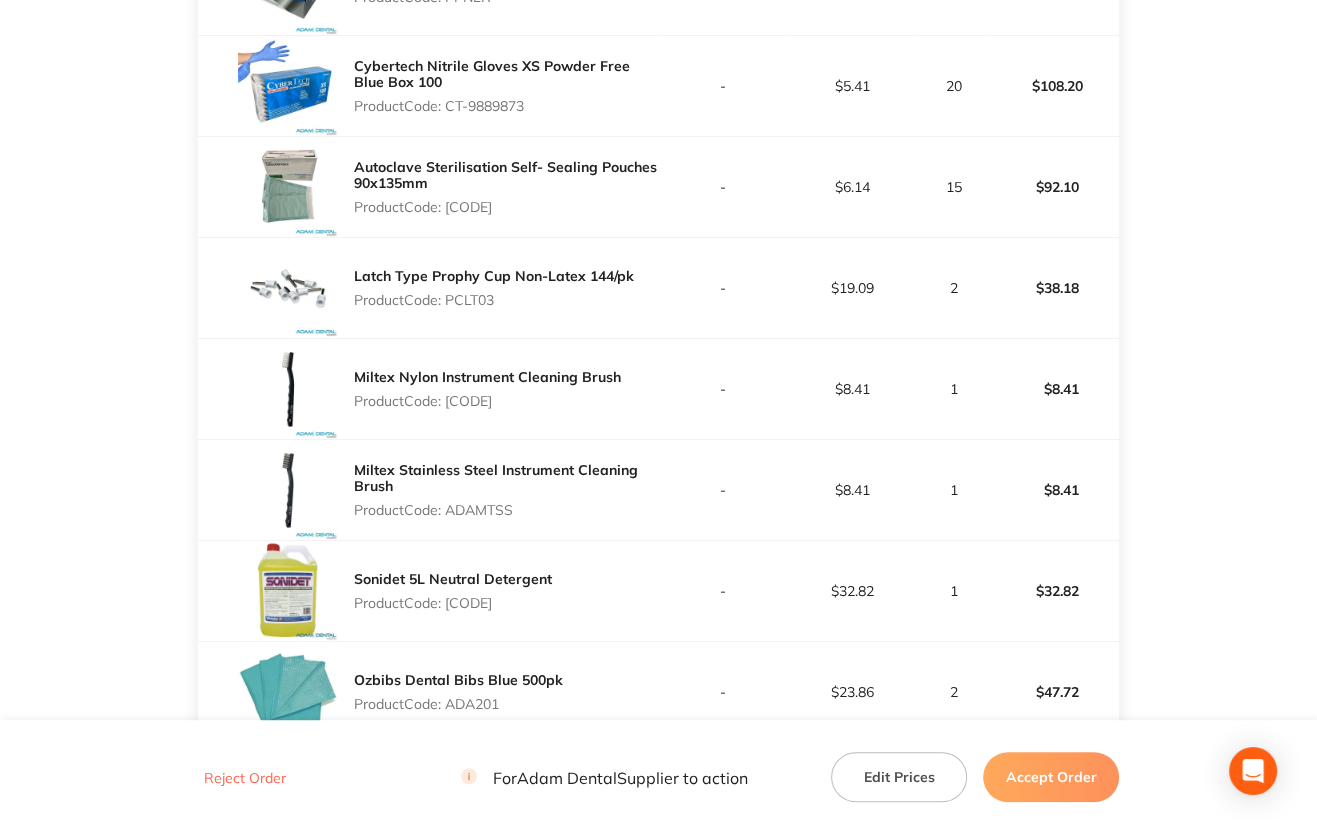 scroll, scrollTop: 800, scrollLeft: 0, axis: vertical 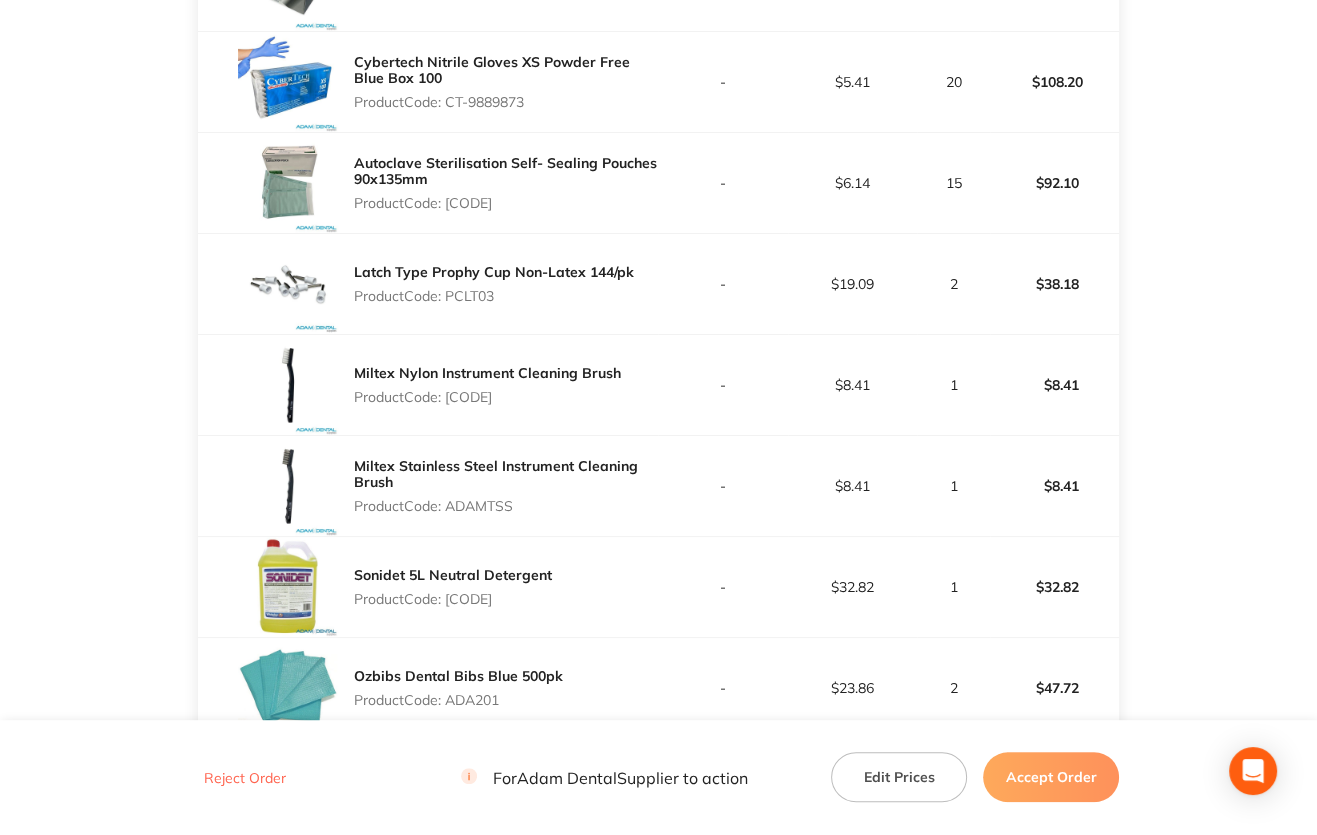 click on "Product   Code:  ADAMTXN" at bounding box center (487, 397) 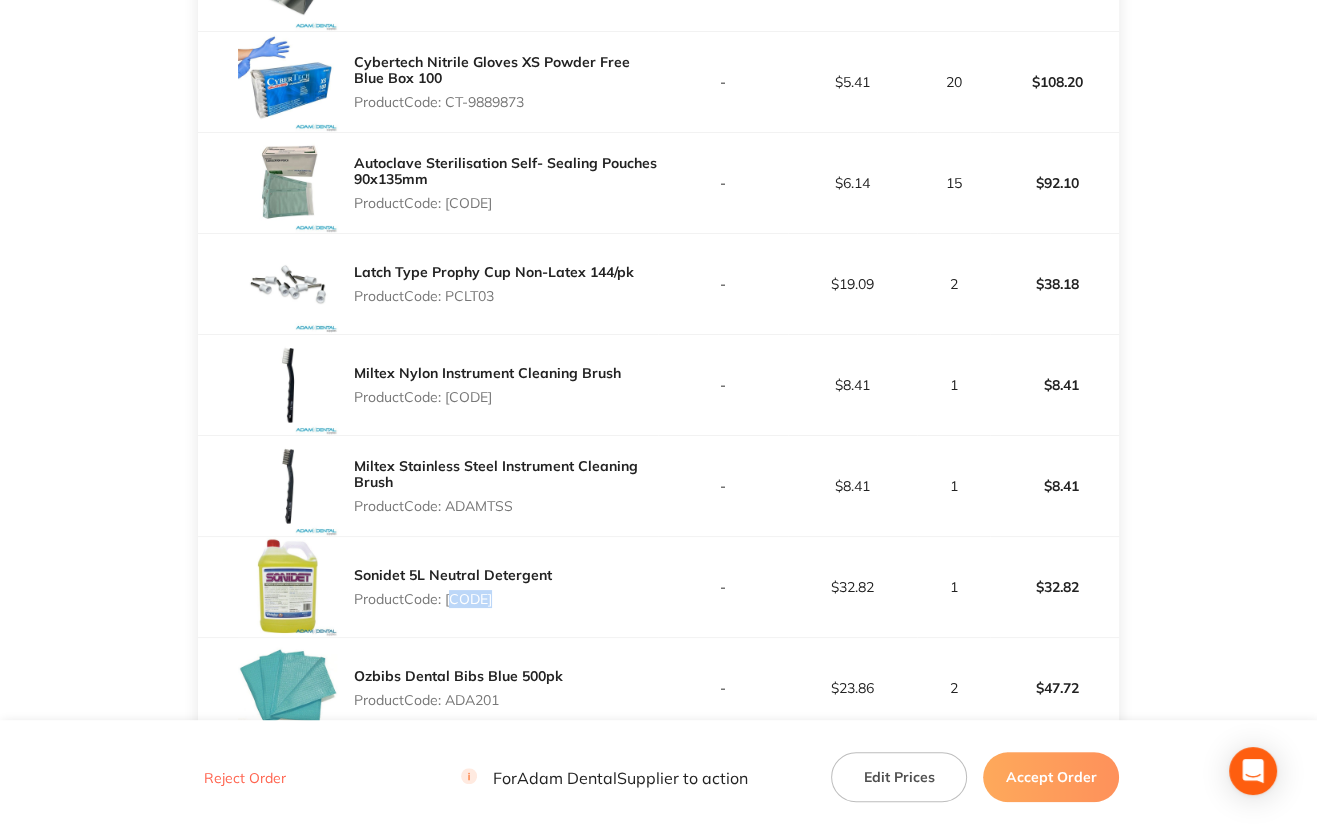 click on "Product   Code:  SONI5" at bounding box center [453, 599] 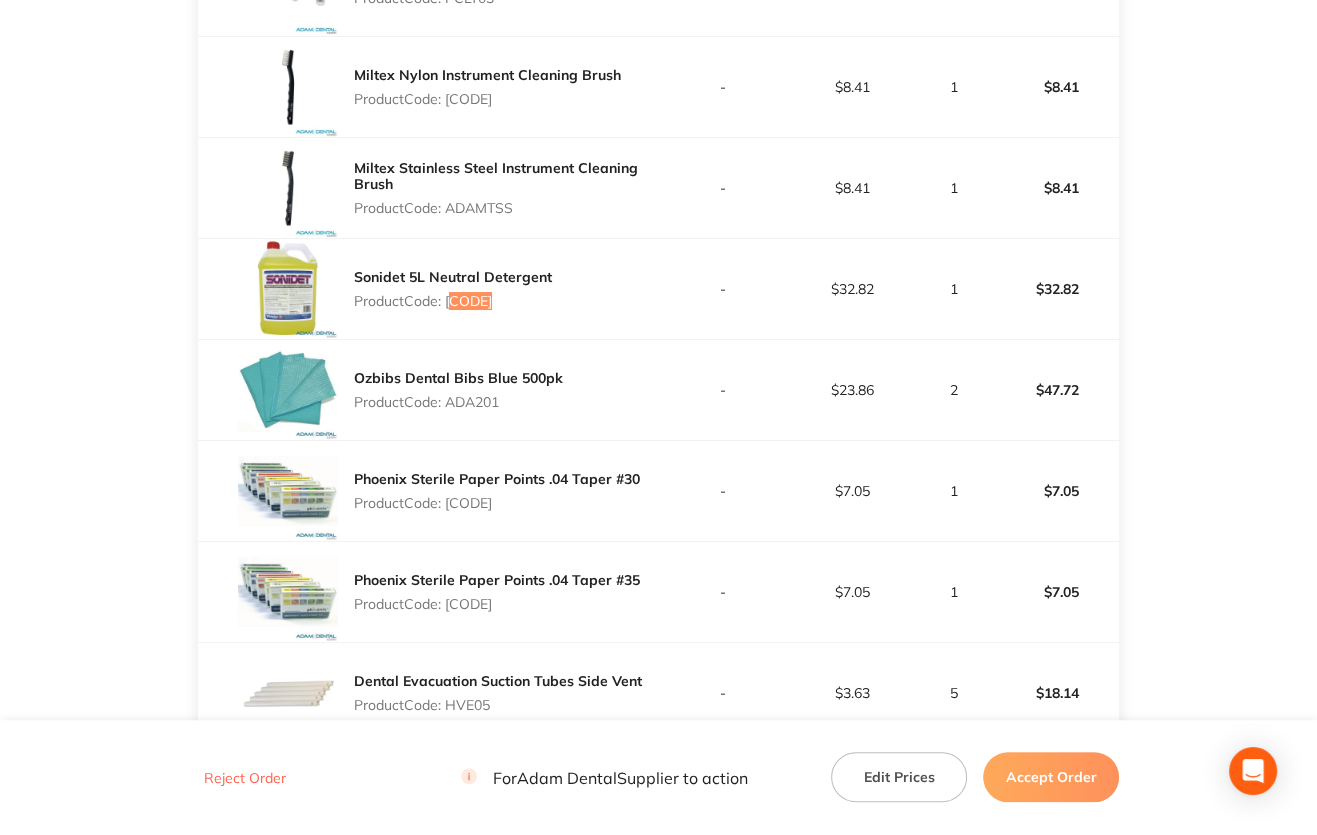 scroll, scrollTop: 1100, scrollLeft: 0, axis: vertical 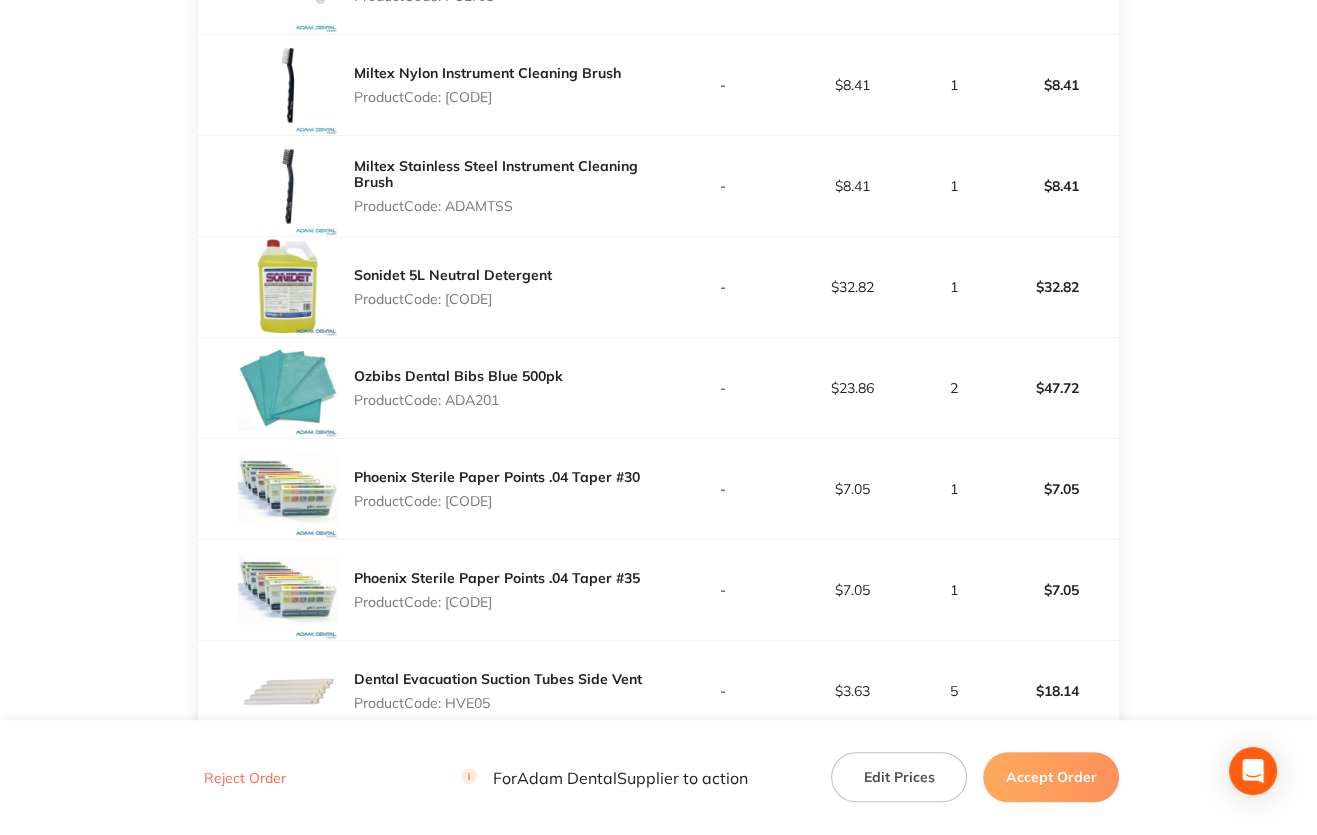 click on "Product   Code:  ADA201" at bounding box center [458, 400] 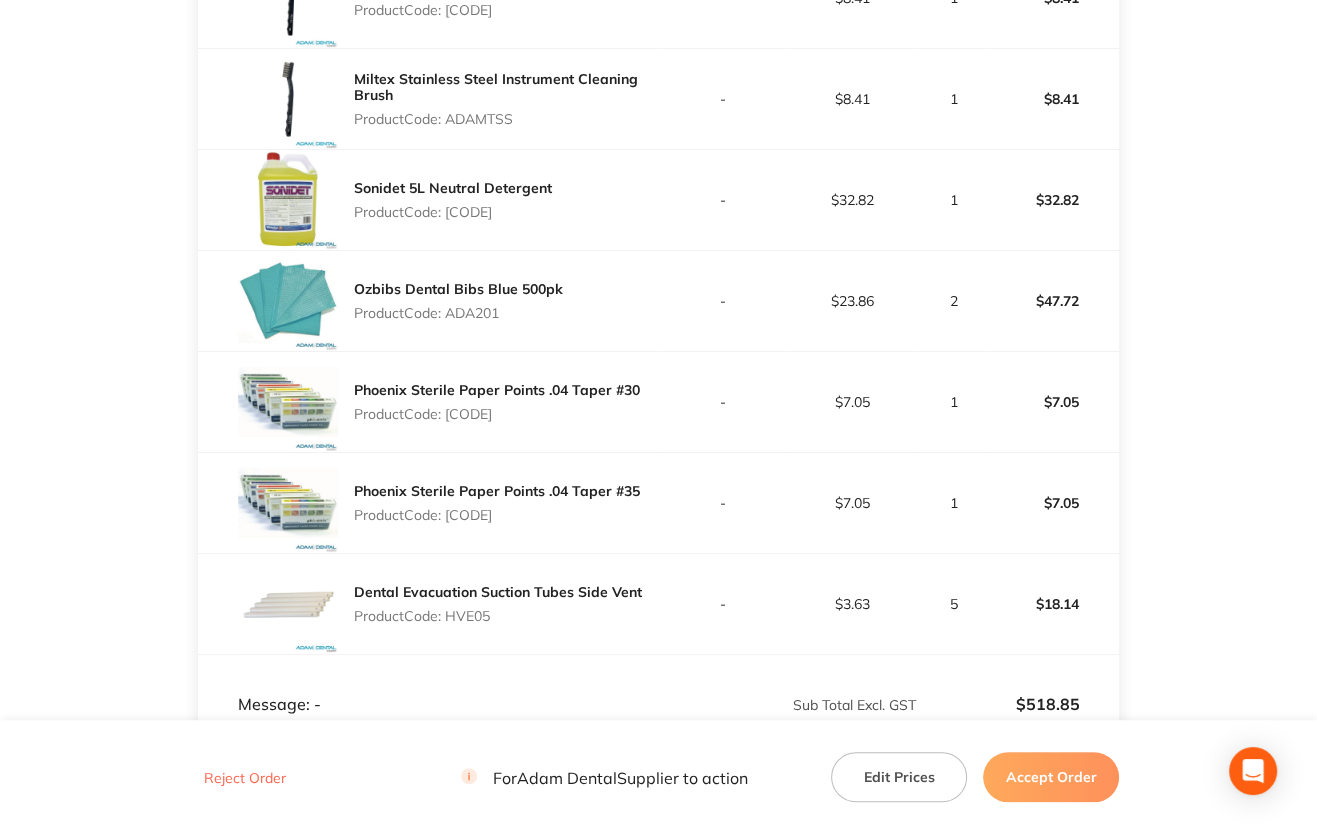 scroll, scrollTop: 1300, scrollLeft: 0, axis: vertical 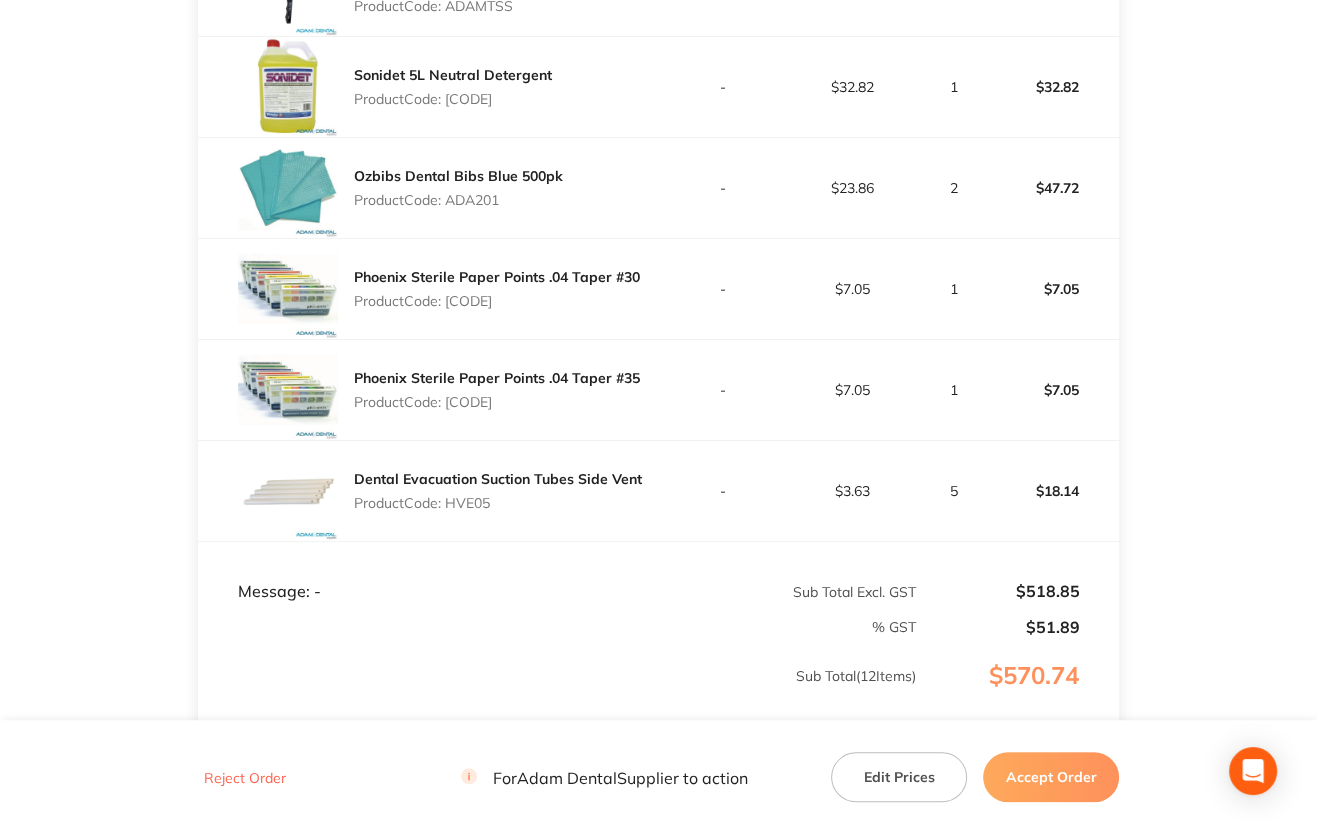 click on "Product   Code:  PPTP430" at bounding box center (497, 301) 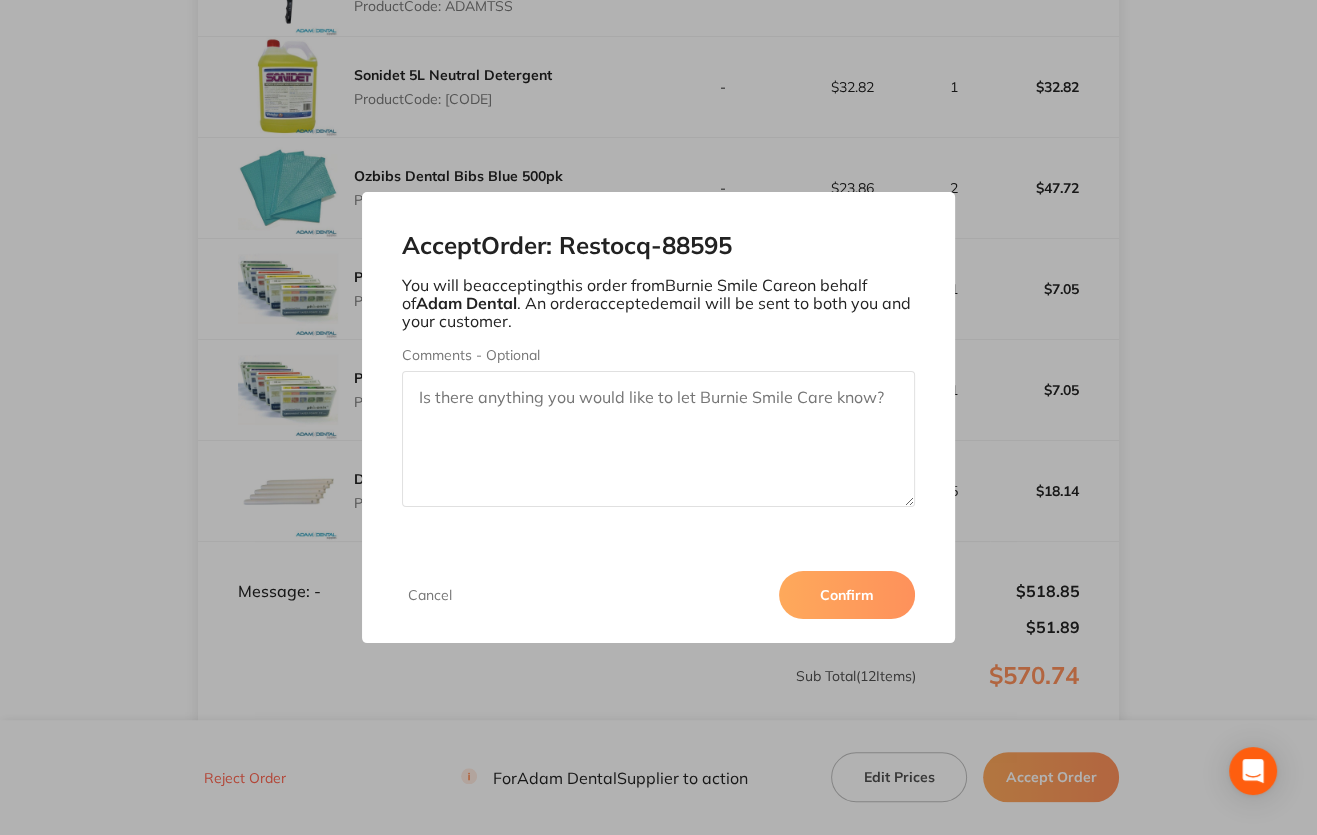 click on "Confirm" at bounding box center (847, 595) 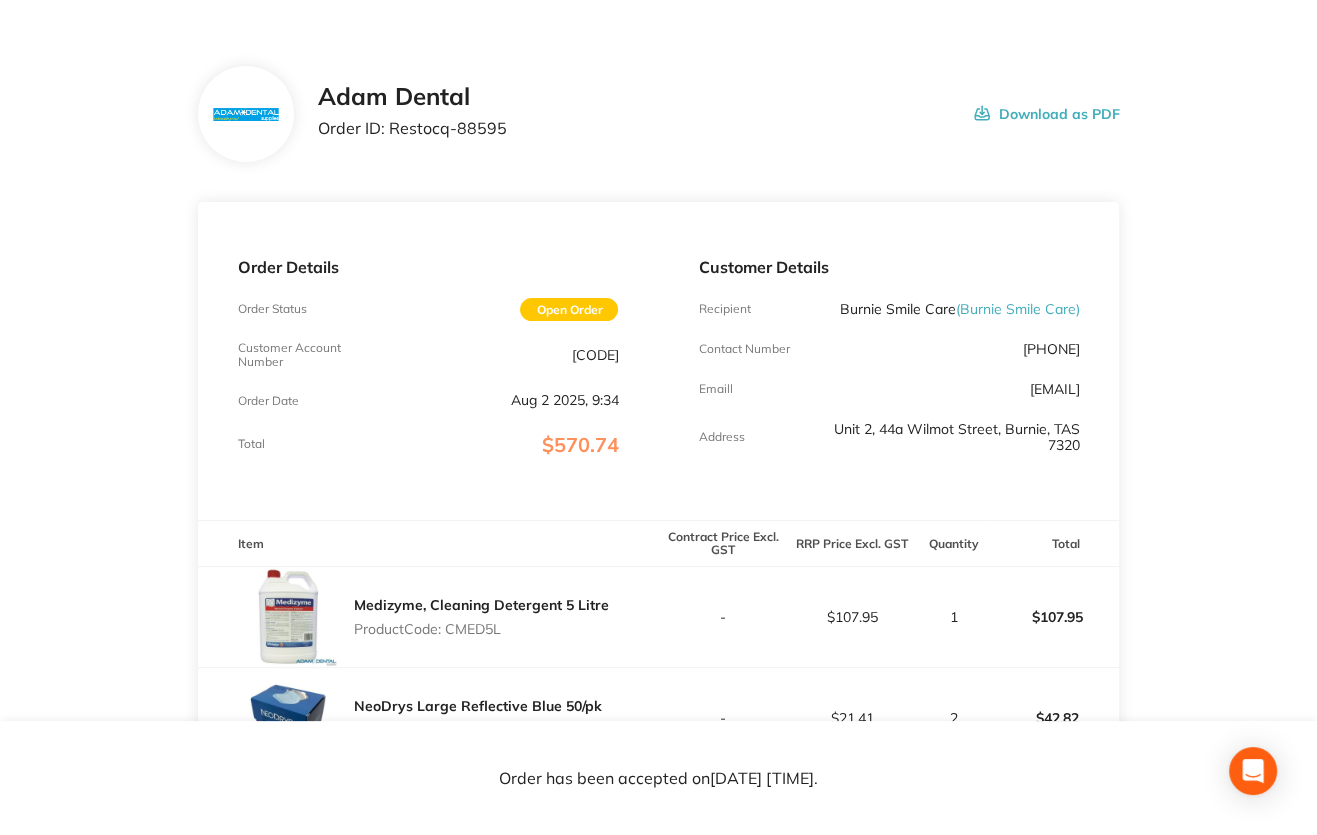 scroll, scrollTop: 0, scrollLeft: 0, axis: both 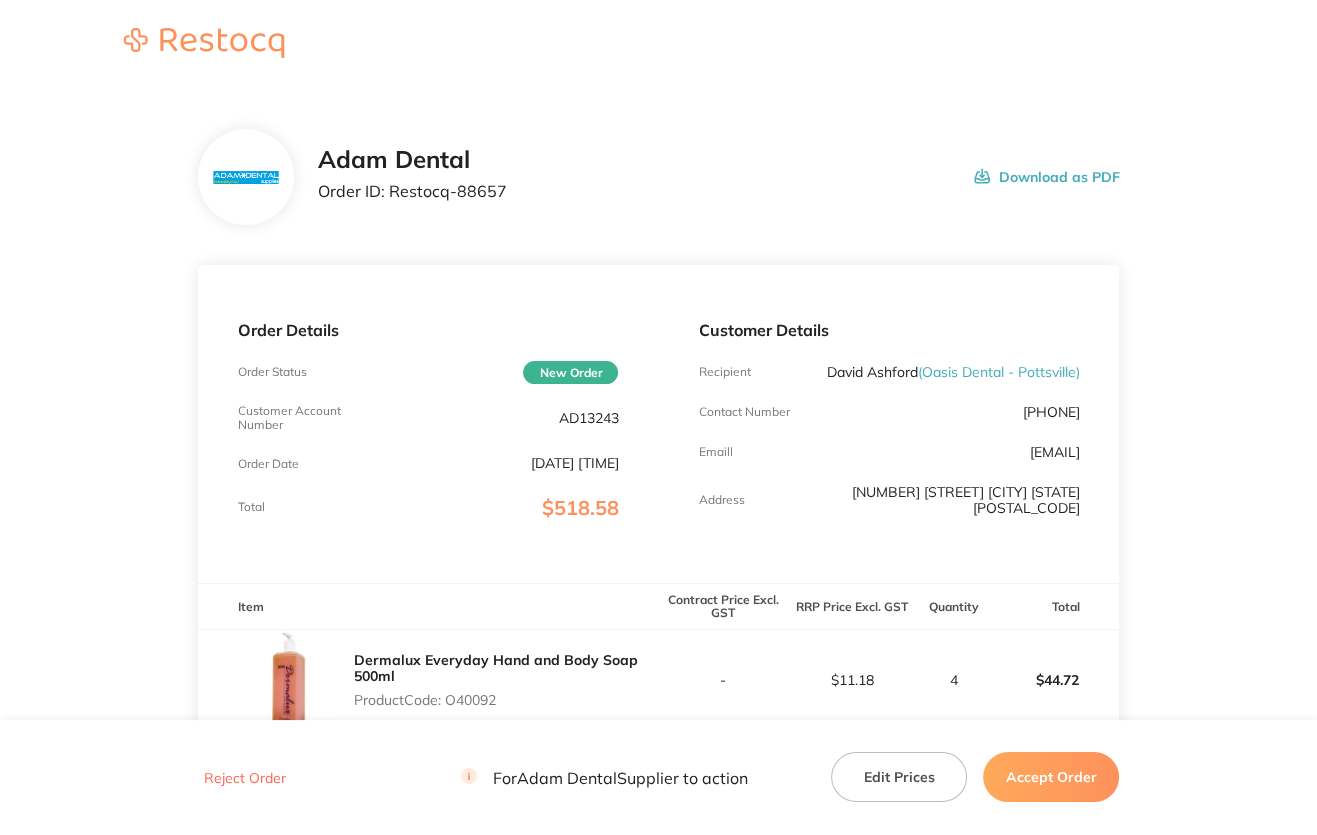 click on "AD13243" at bounding box center [588, 418] 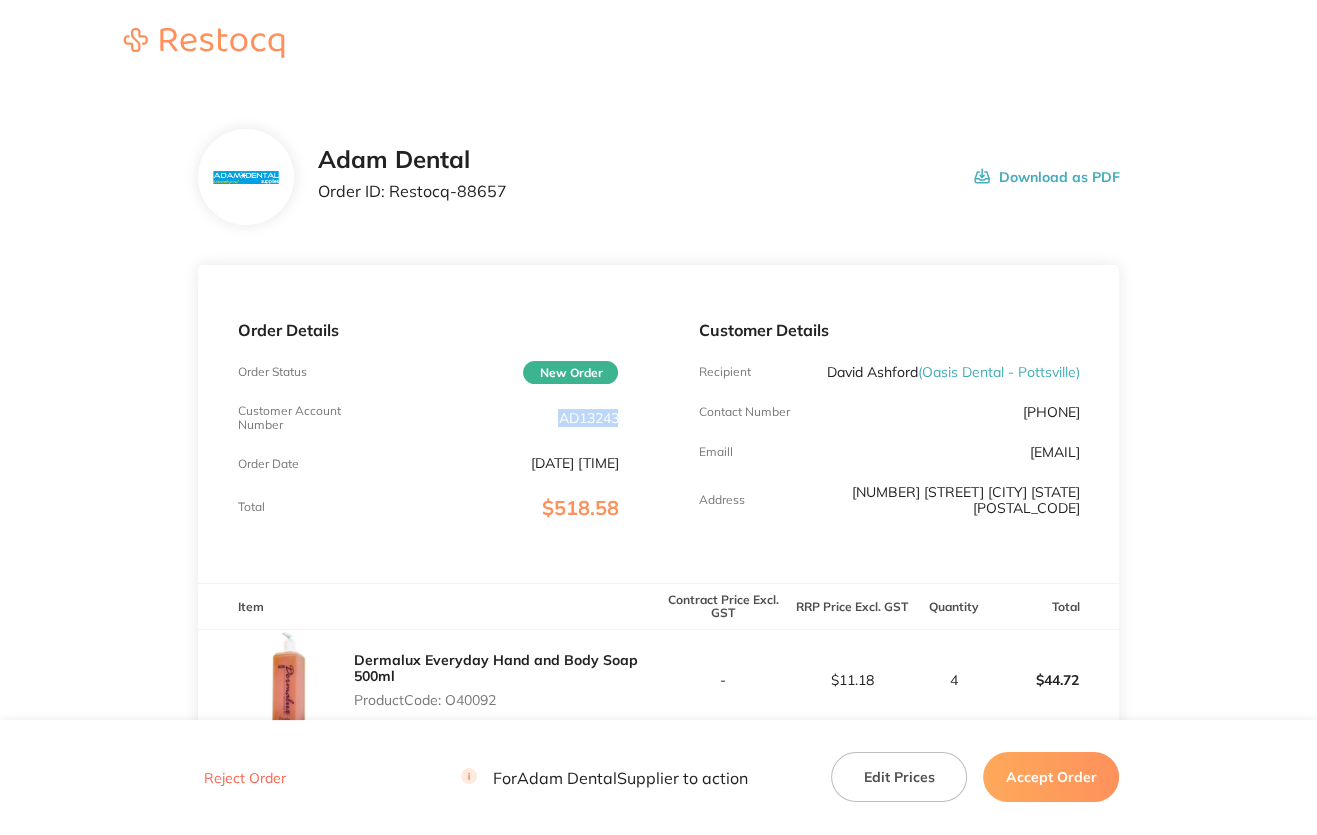 click on "AD13243" at bounding box center (588, 418) 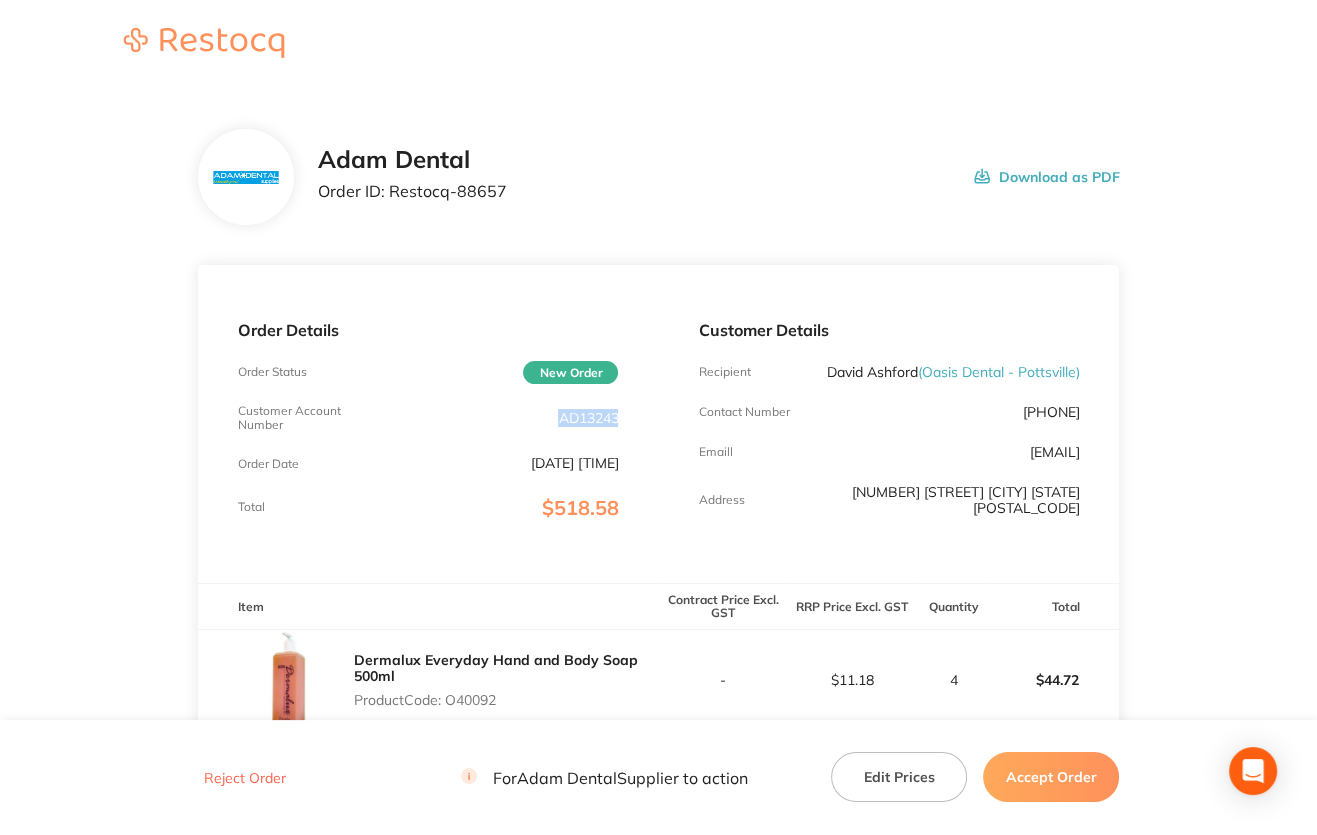 copy on "AD13243" 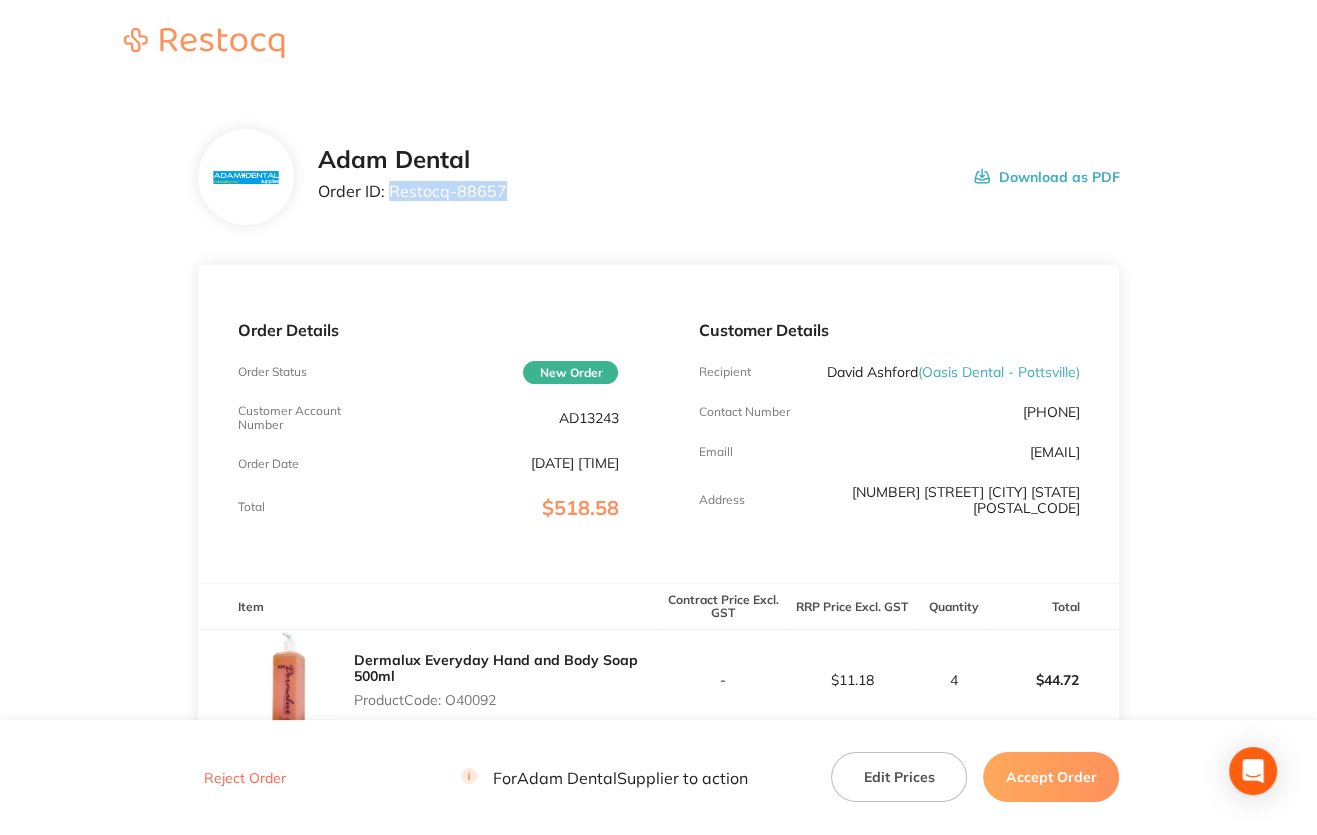 drag, startPoint x: 391, startPoint y: 192, endPoint x: 552, endPoint y: 191, distance: 161.00311 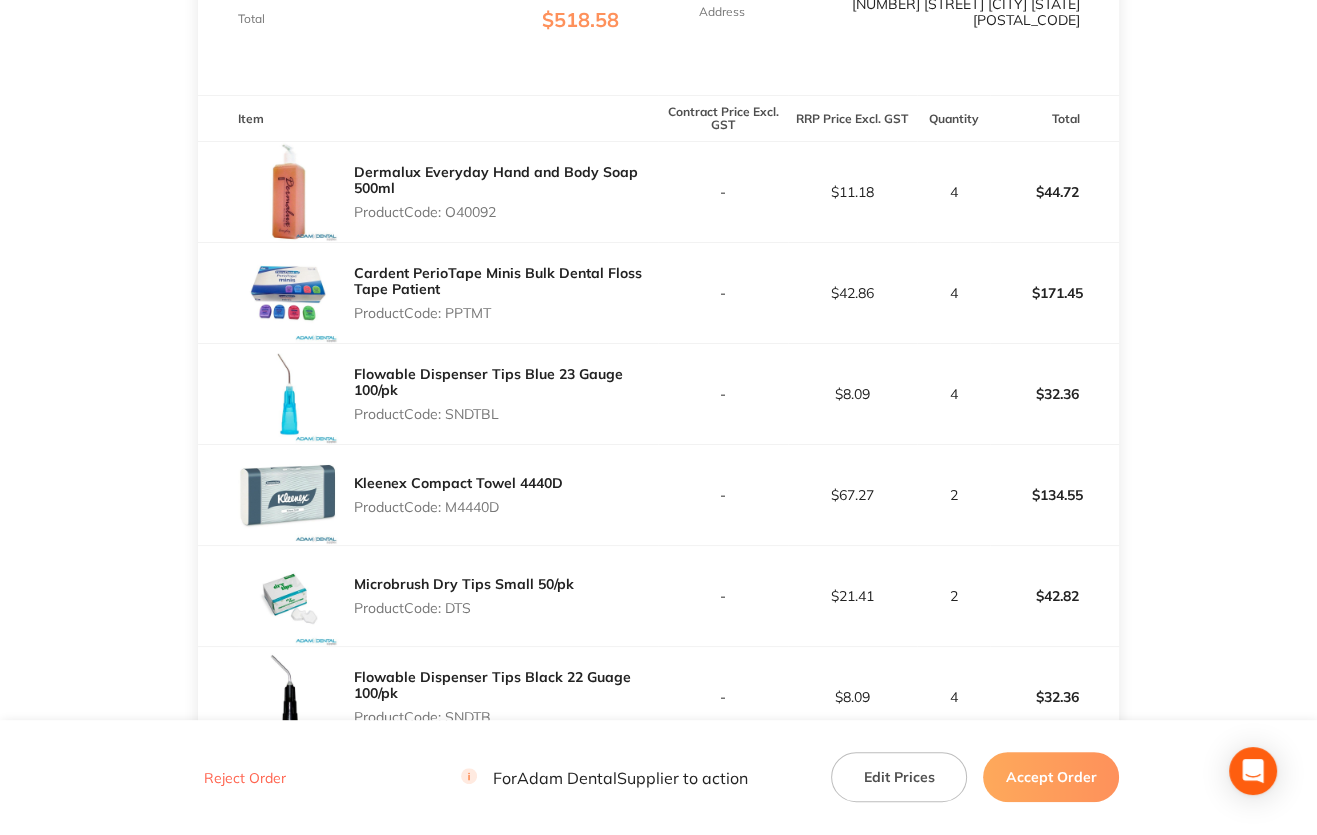 scroll, scrollTop: 500, scrollLeft: 0, axis: vertical 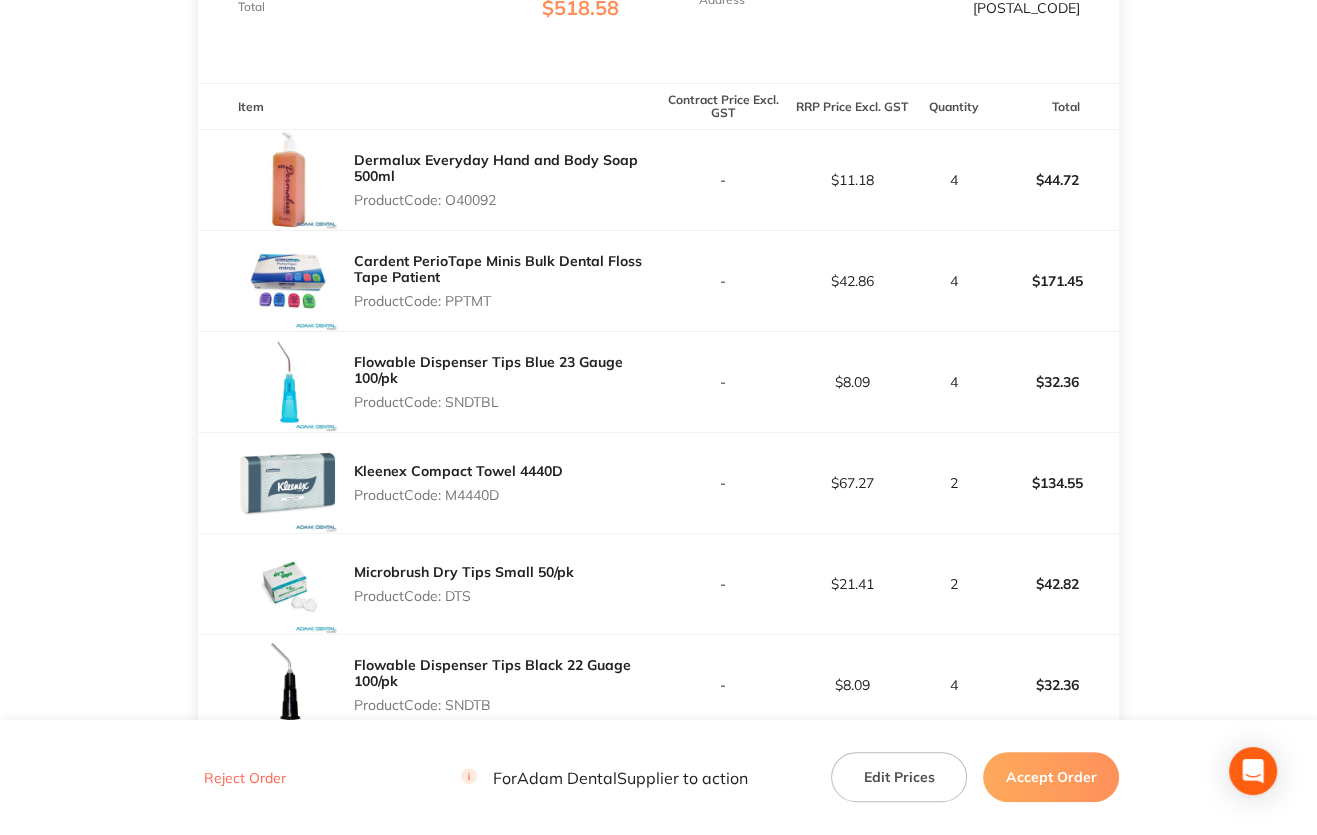 click on "Product   Code:  O40092" at bounding box center [506, 200] 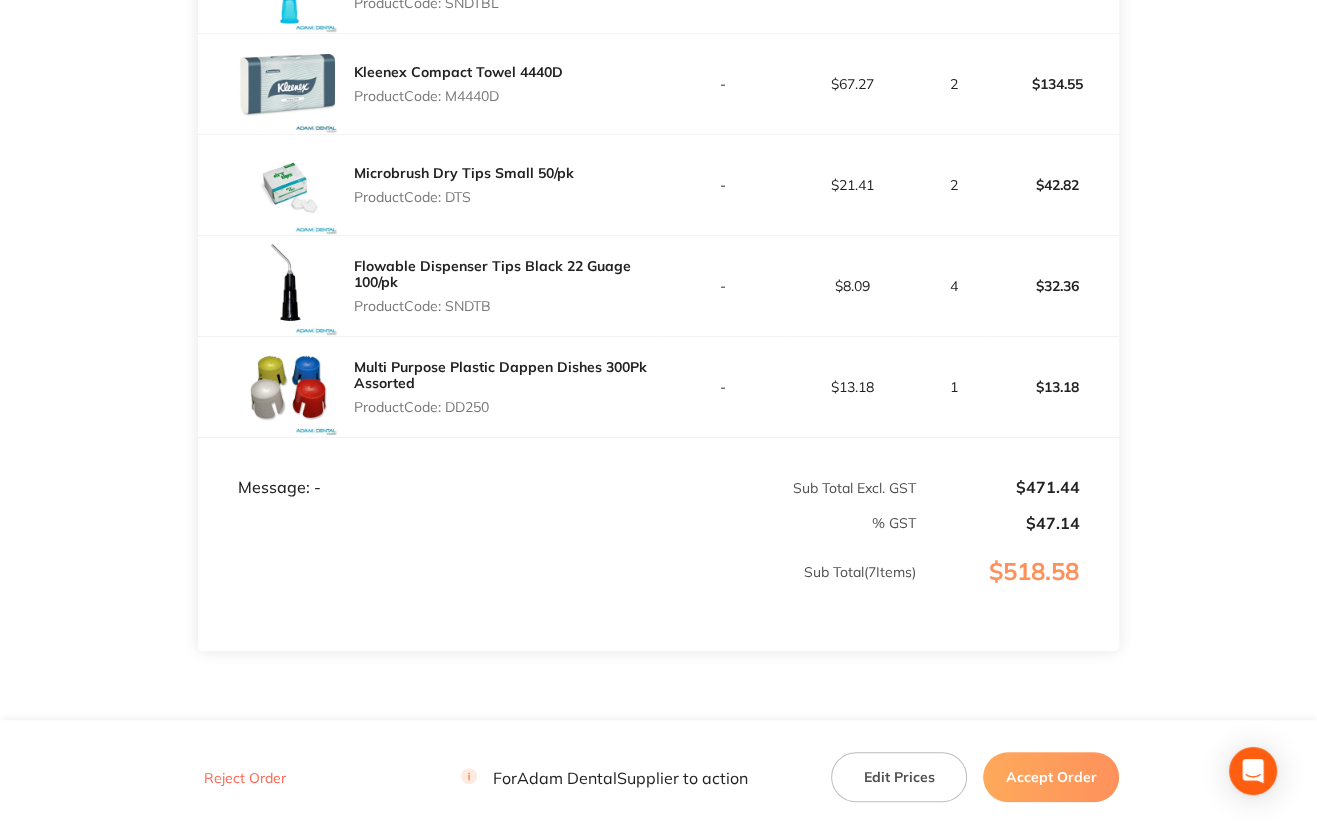 scroll, scrollTop: 900, scrollLeft: 0, axis: vertical 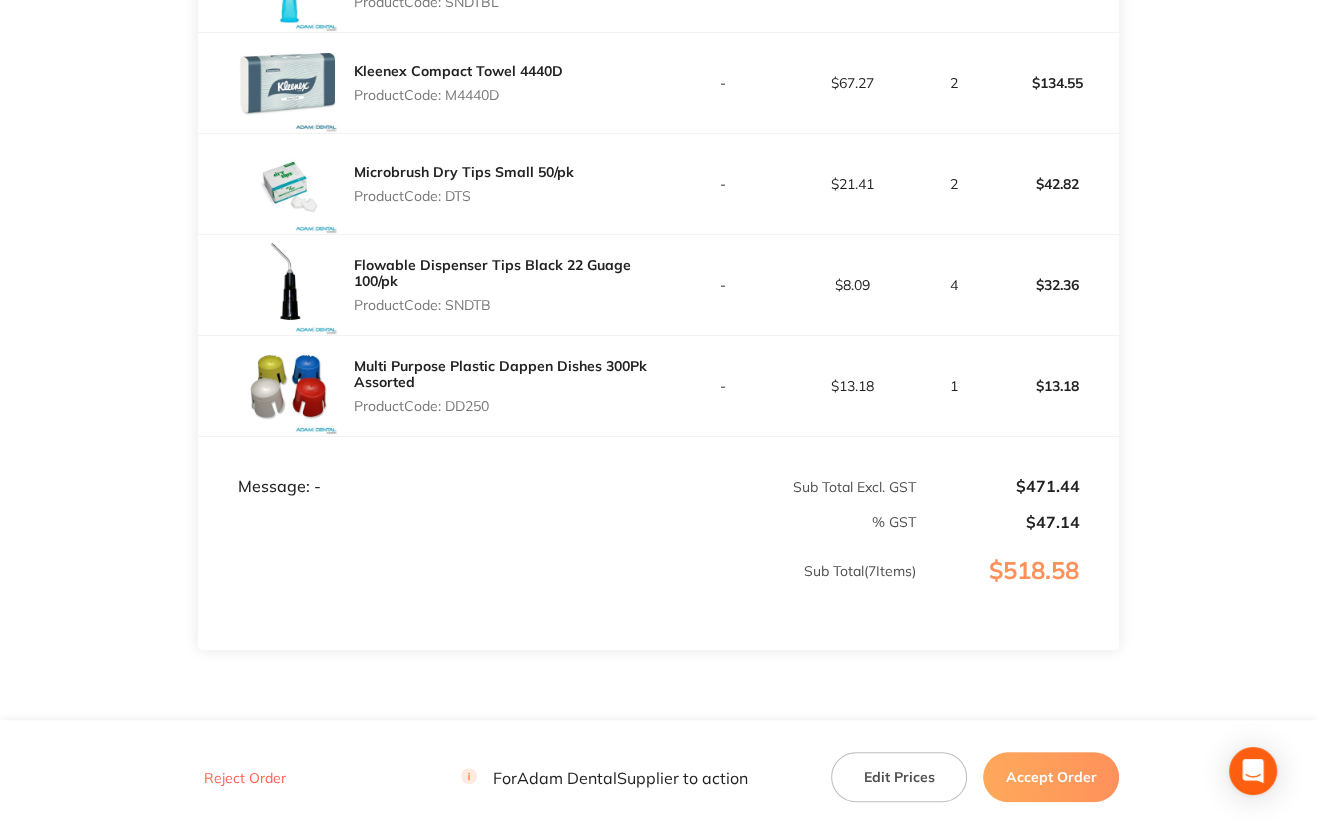 click on "Product   Code:  SNDTB" at bounding box center [506, 305] 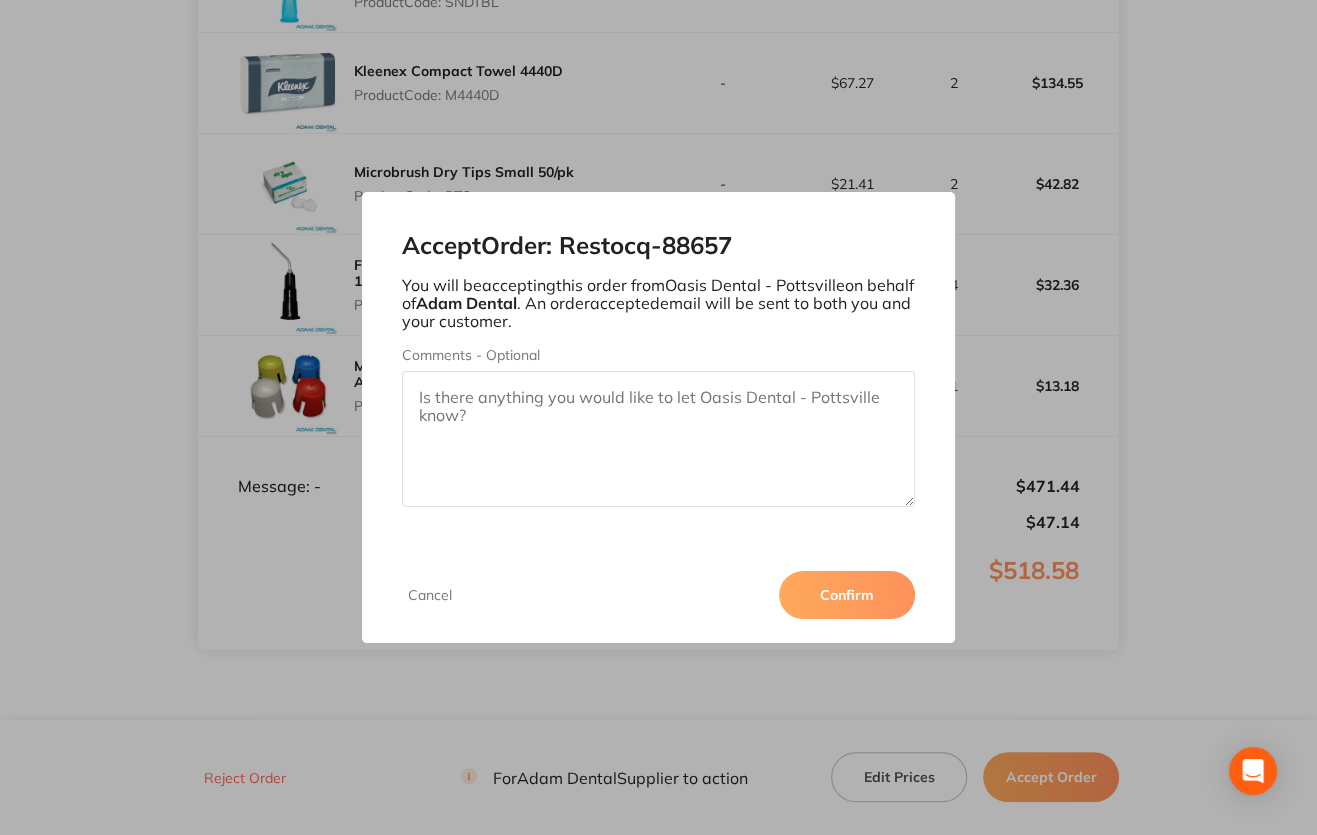 click on "Confirm" at bounding box center (847, 595) 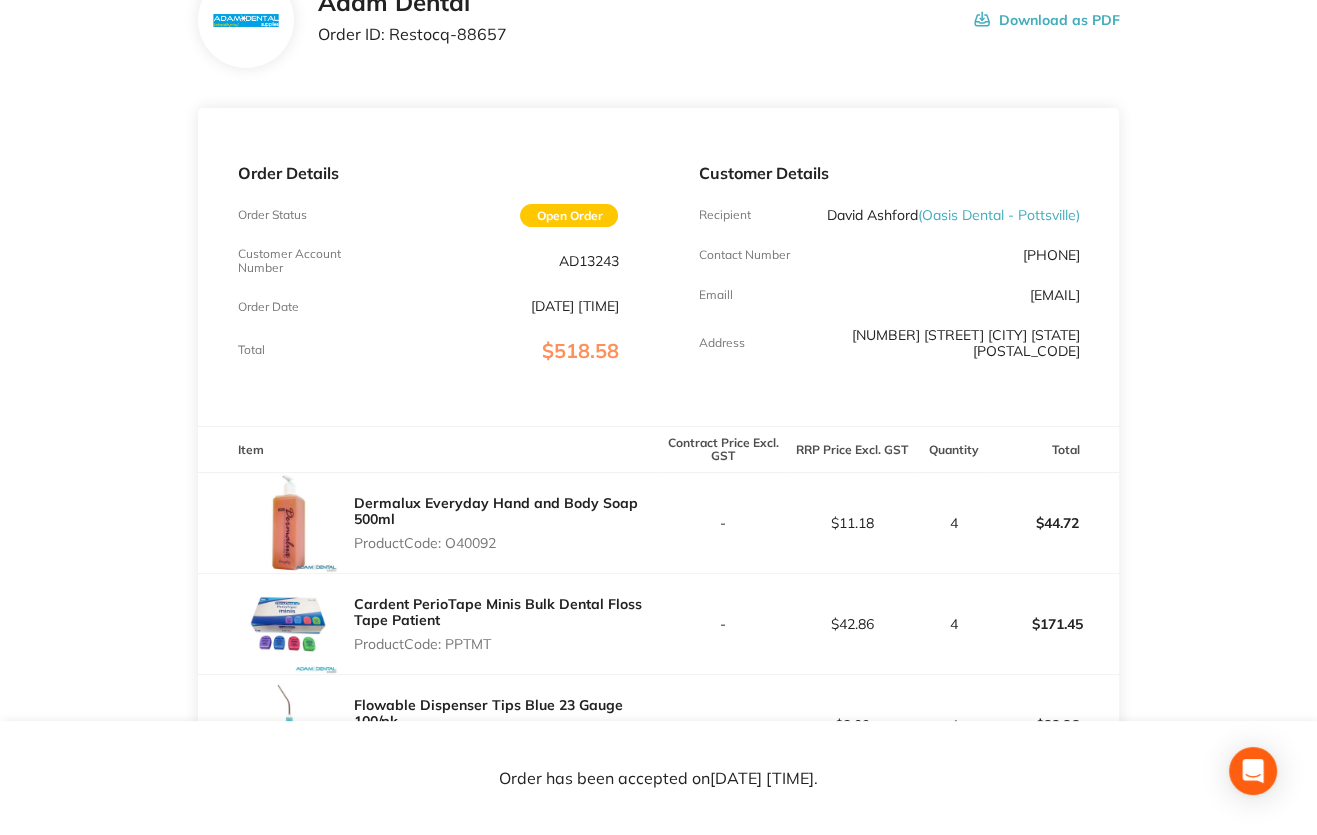 scroll, scrollTop: 0, scrollLeft: 0, axis: both 